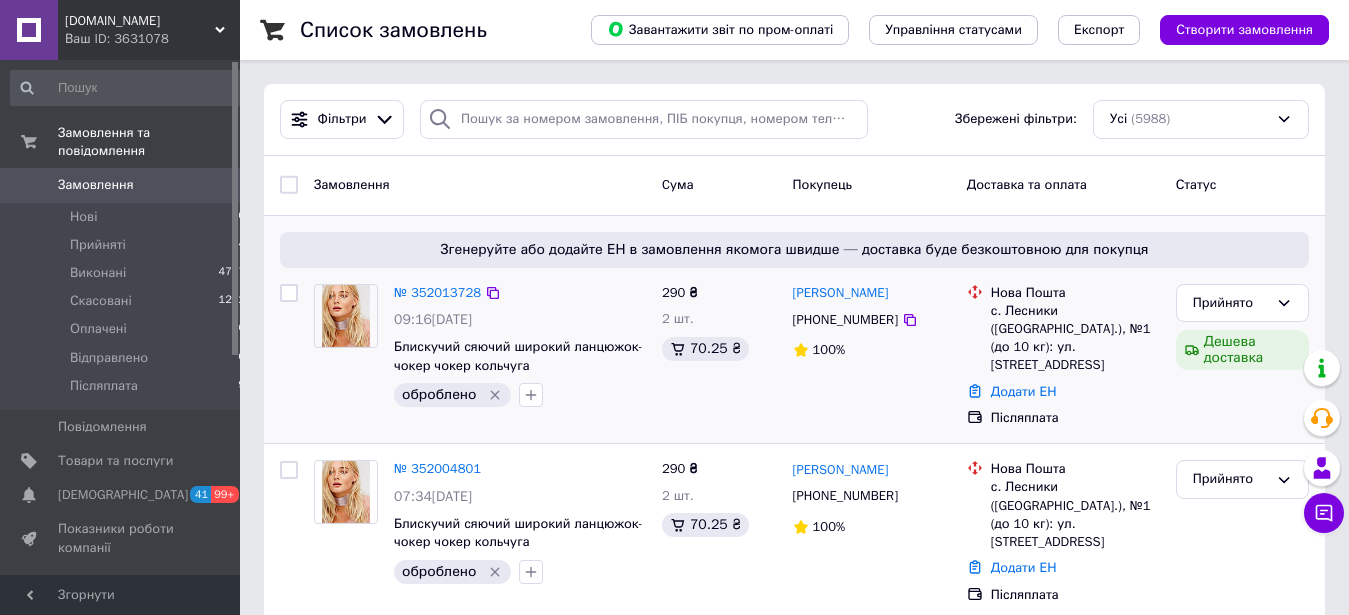 scroll, scrollTop: 0, scrollLeft: 0, axis: both 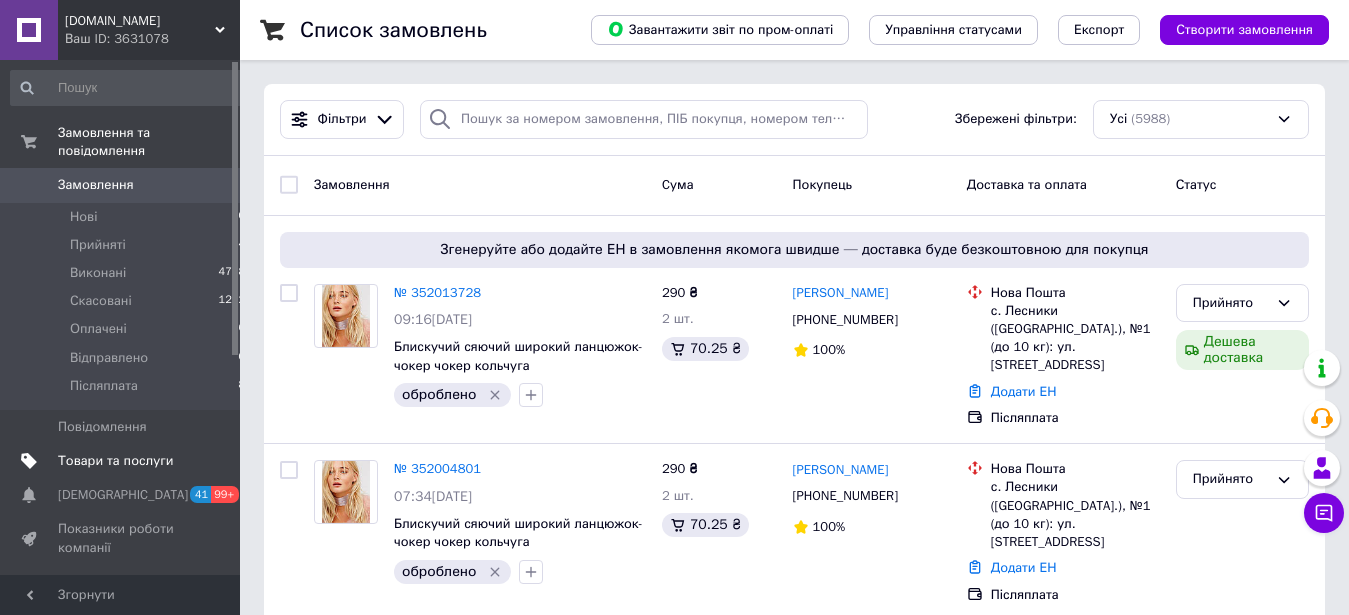 click on "Товари та послуги" at bounding box center (115, 461) 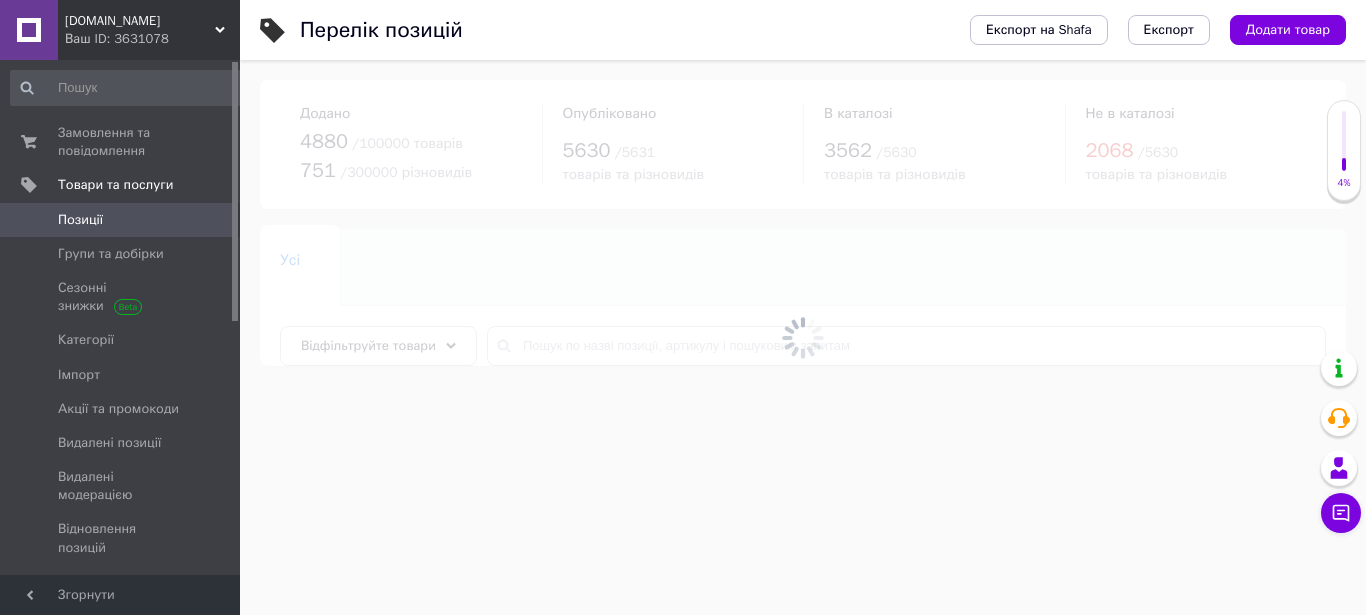 click at bounding box center (803, 337) 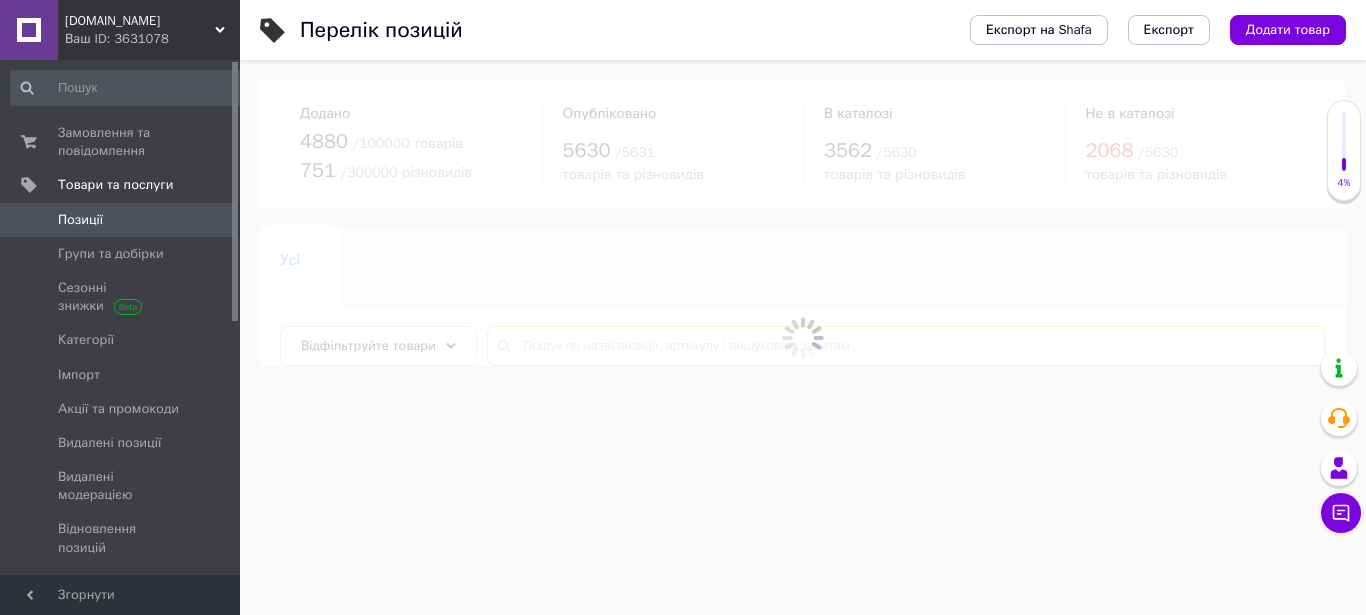 click at bounding box center [906, 346] 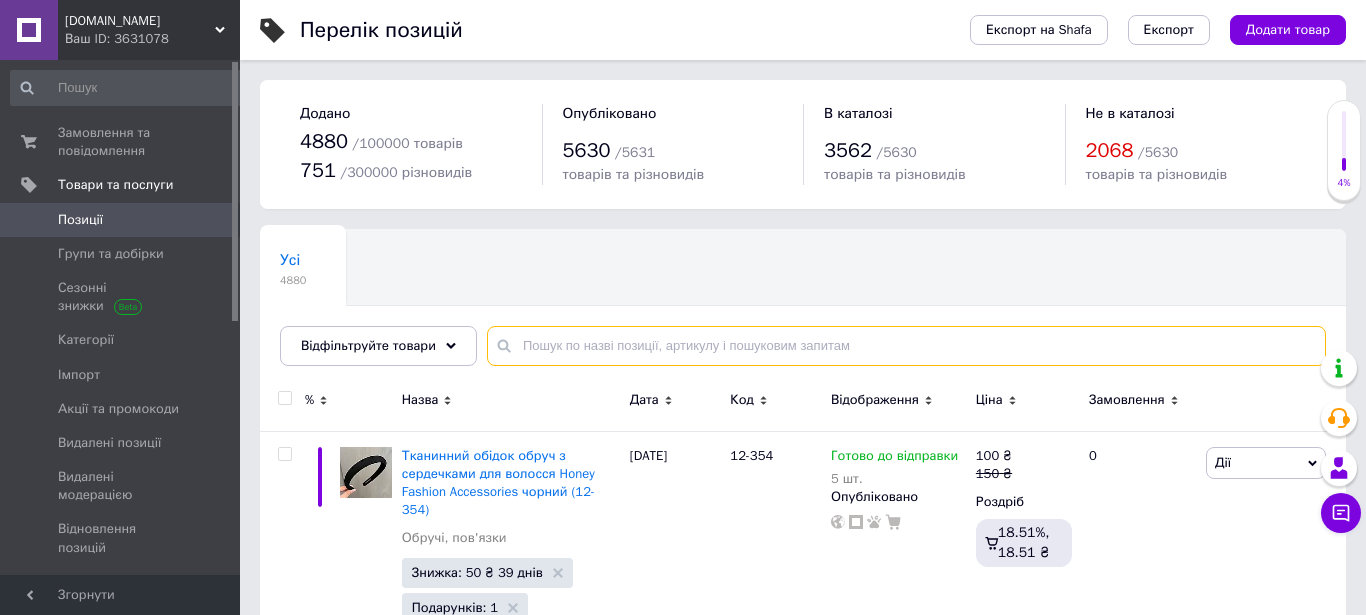 click at bounding box center (906, 346) 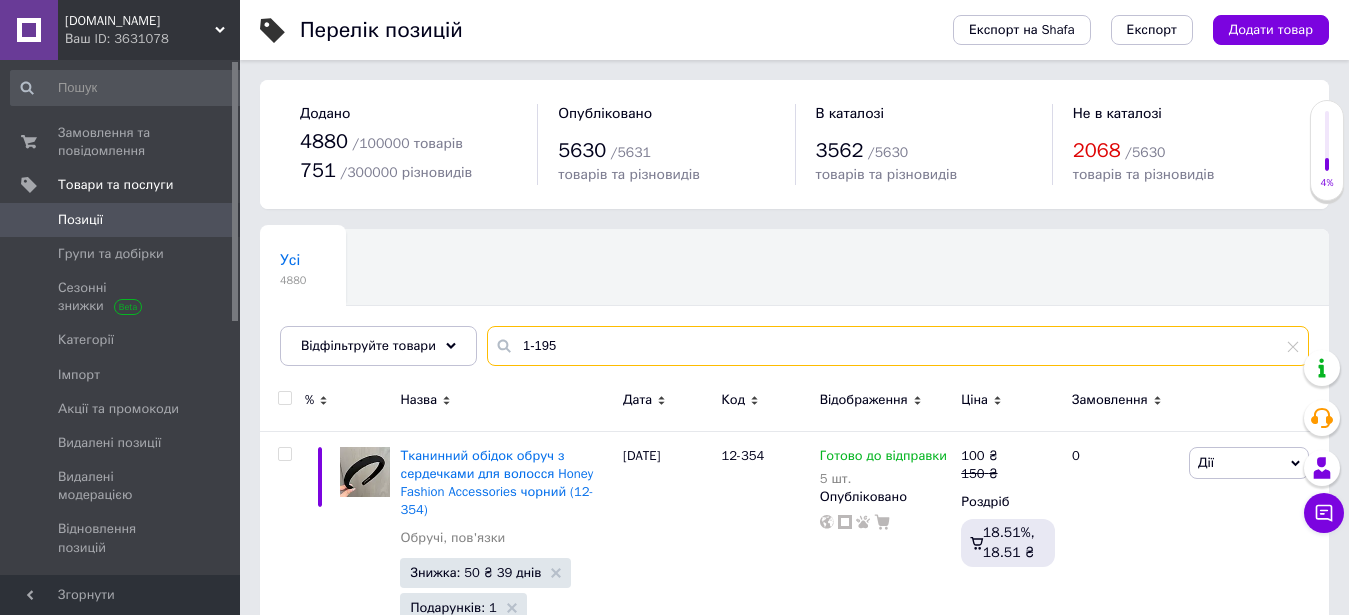 type on "1-195" 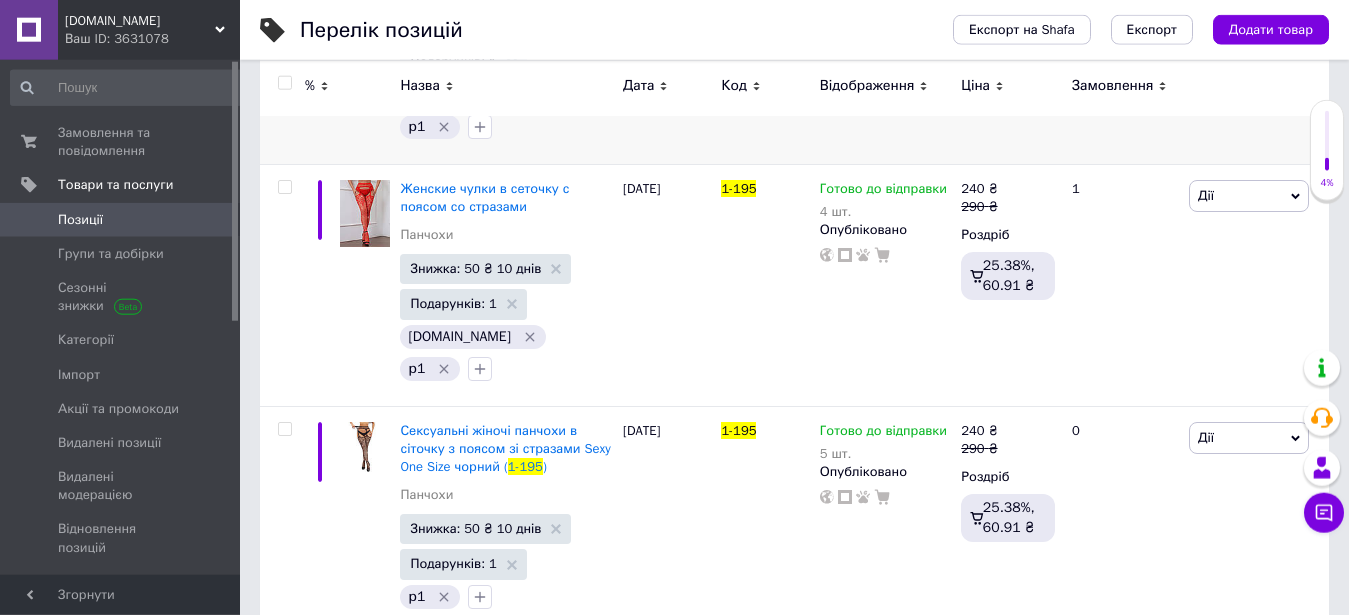 scroll, scrollTop: 510, scrollLeft: 0, axis: vertical 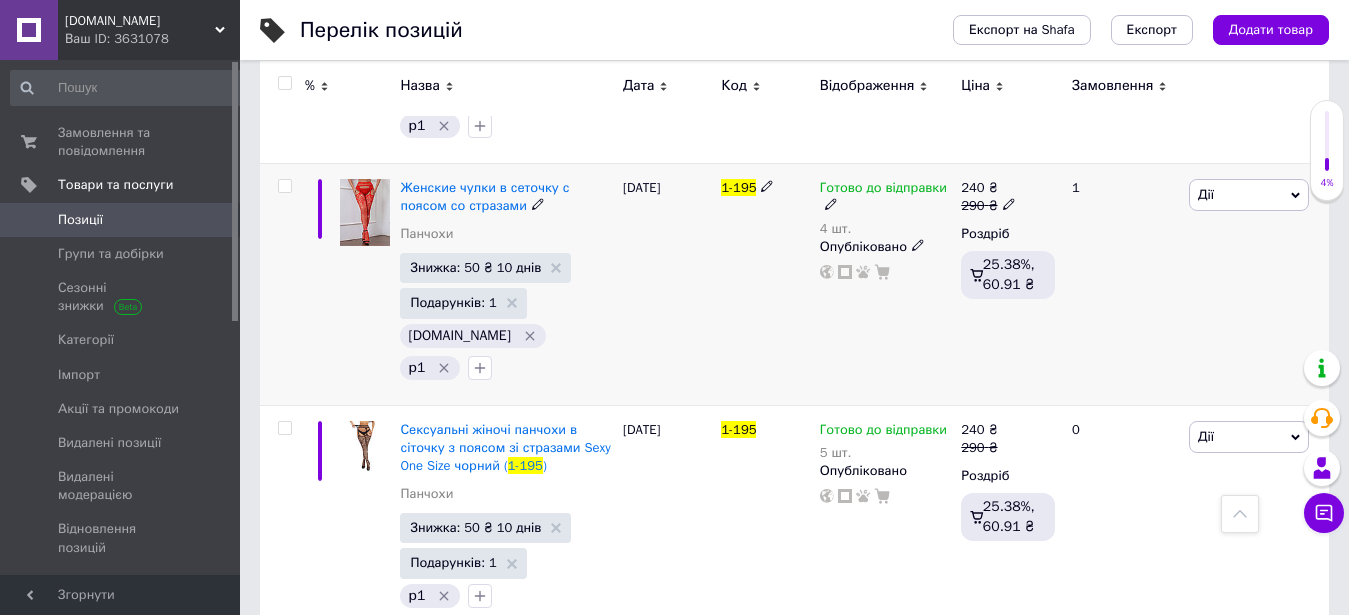 click on "Готово до відправки" at bounding box center [883, 190] 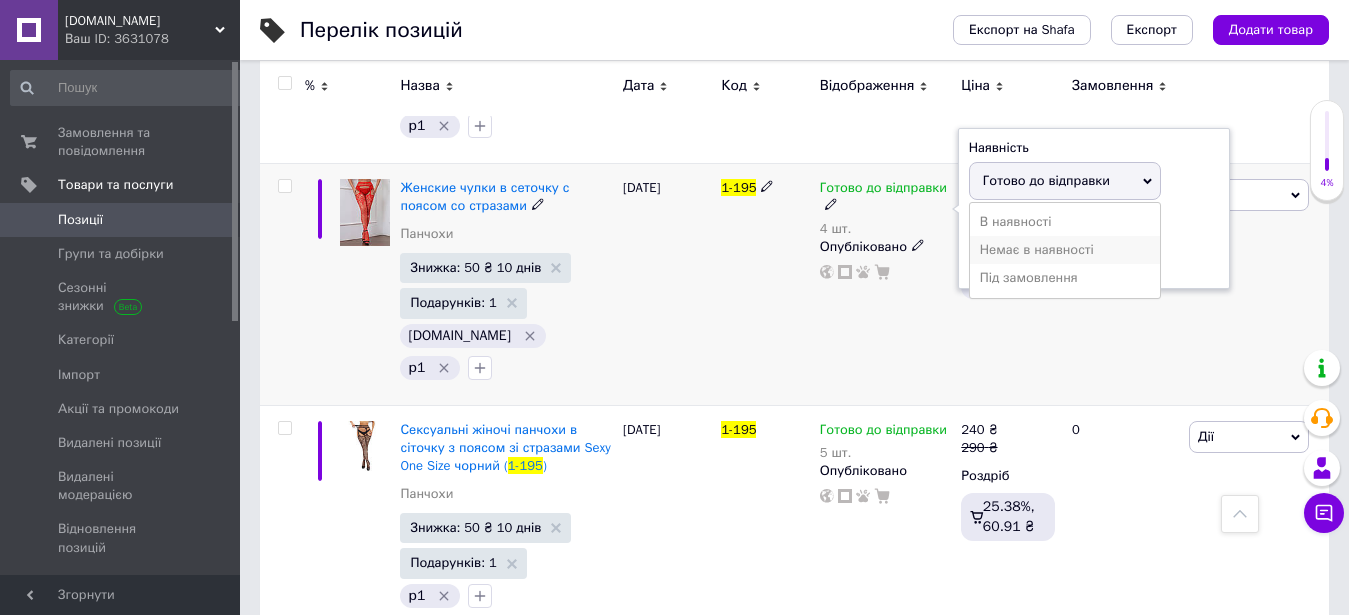 click on "Немає в наявності" at bounding box center (1065, 250) 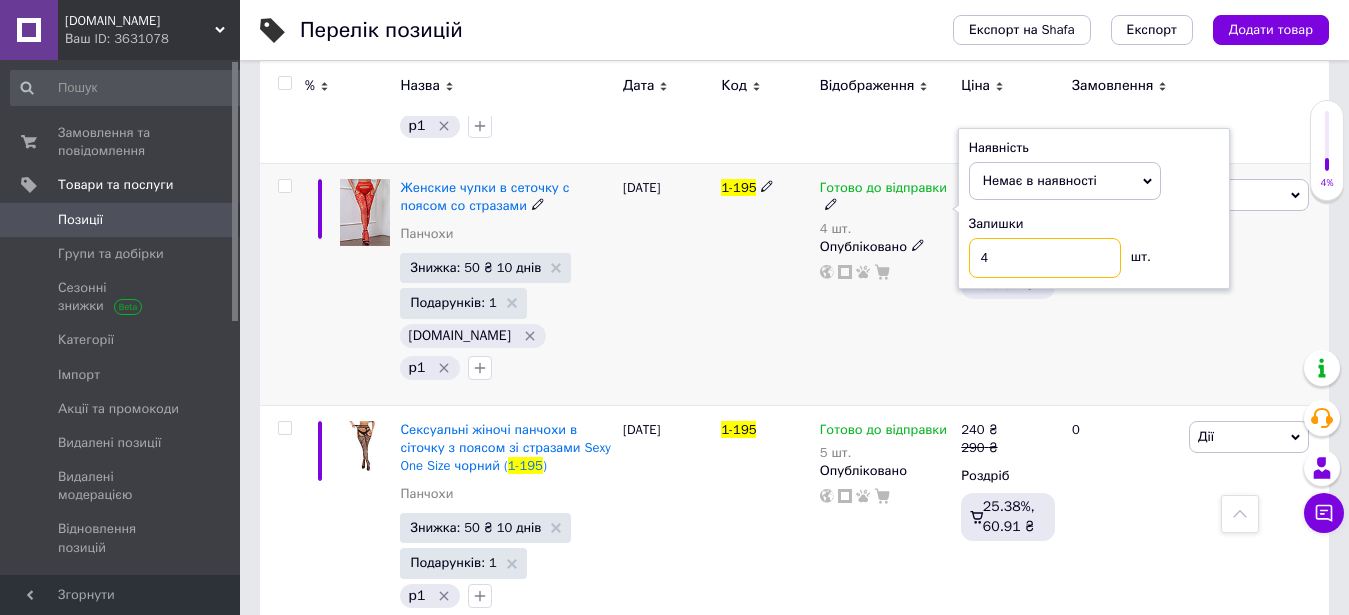 click on "4" at bounding box center [1045, 258] 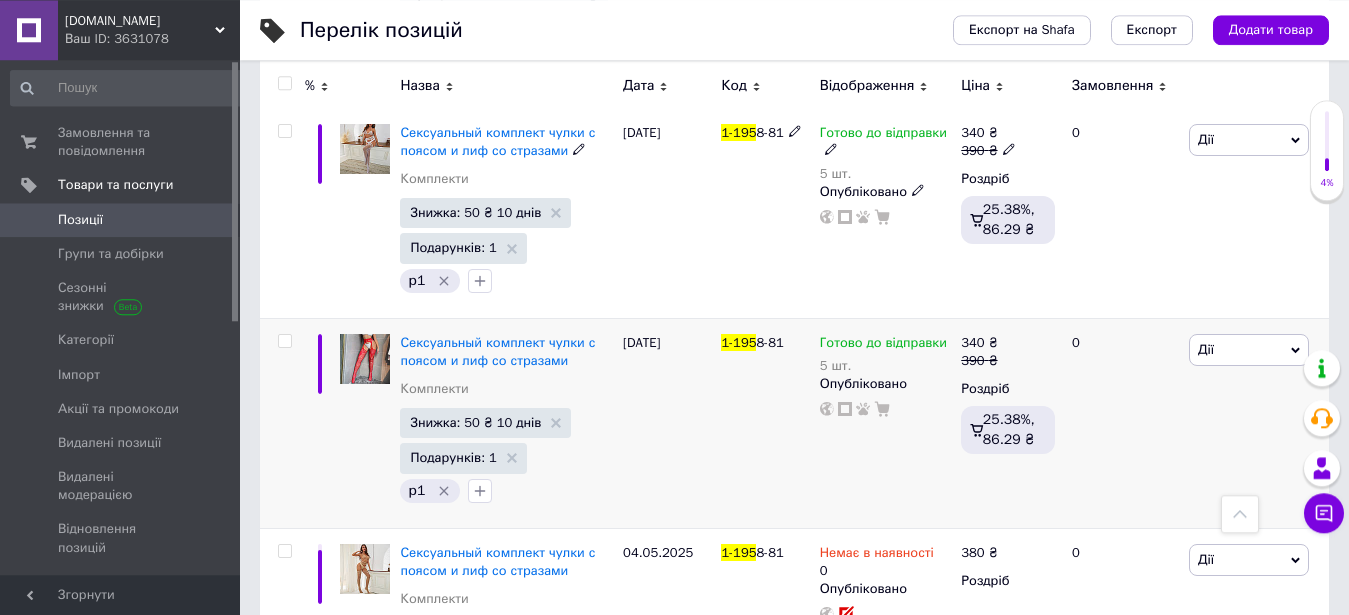 scroll, scrollTop: 1734, scrollLeft: 0, axis: vertical 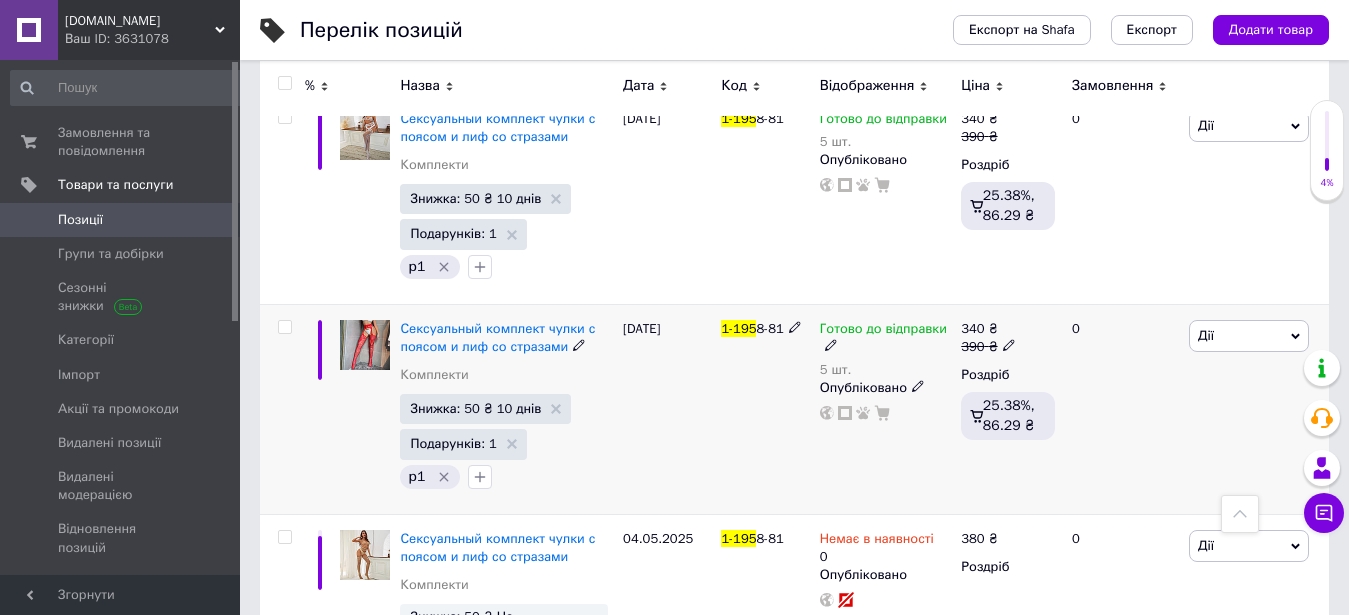 click on "Готово до відправки" at bounding box center (883, 331) 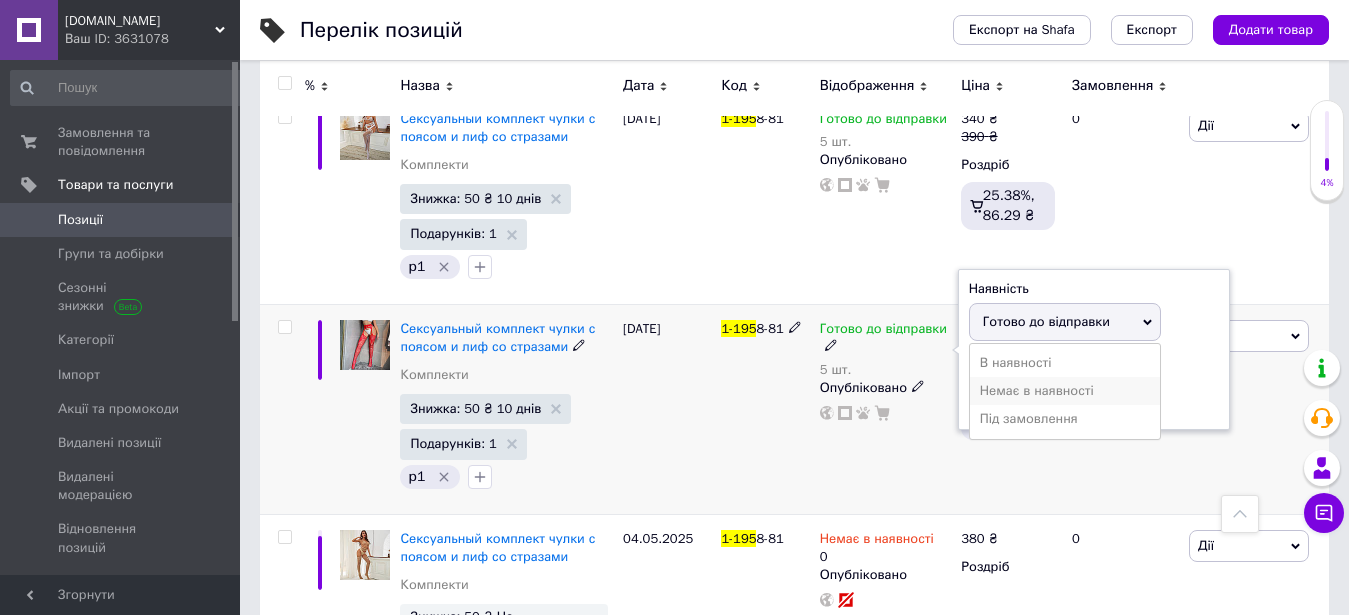 click on "Немає в наявності" at bounding box center (1065, 391) 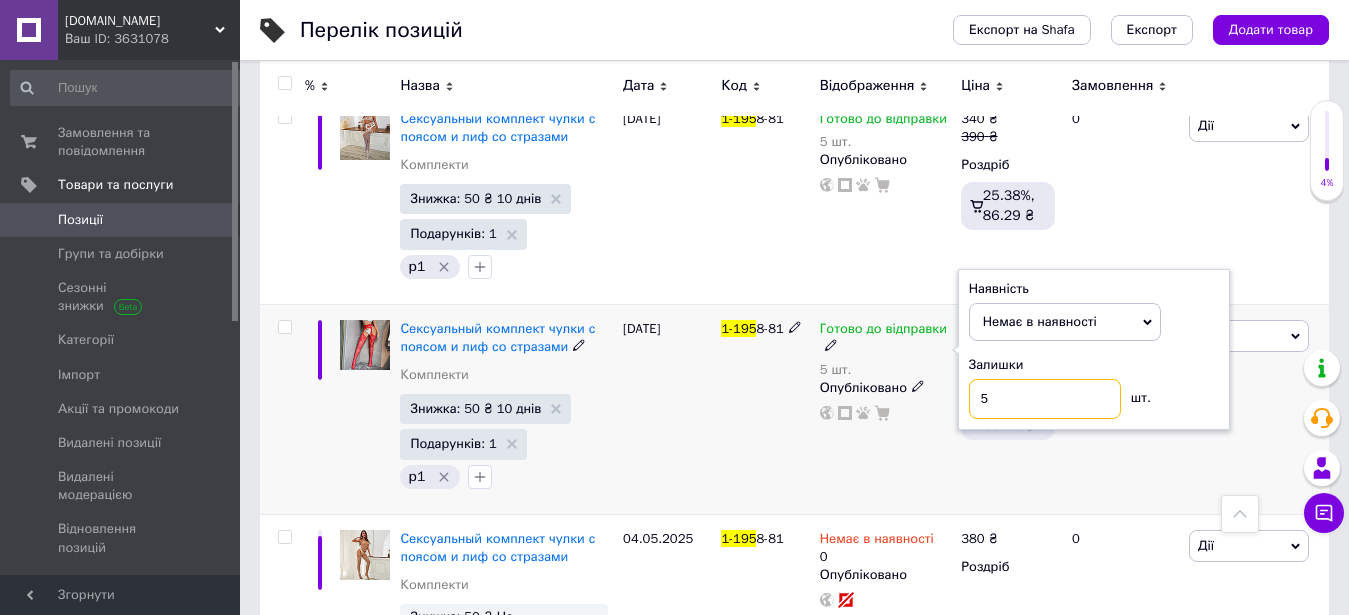 click on "5" at bounding box center [1045, 399] 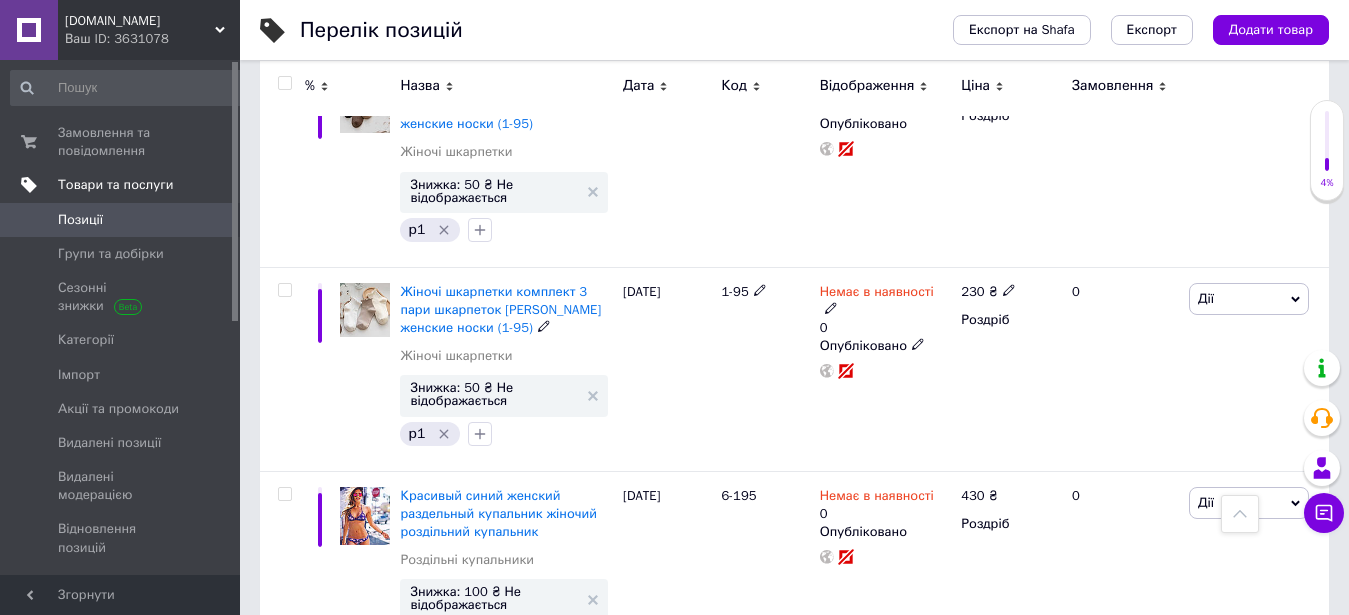 scroll, scrollTop: 2040, scrollLeft: 0, axis: vertical 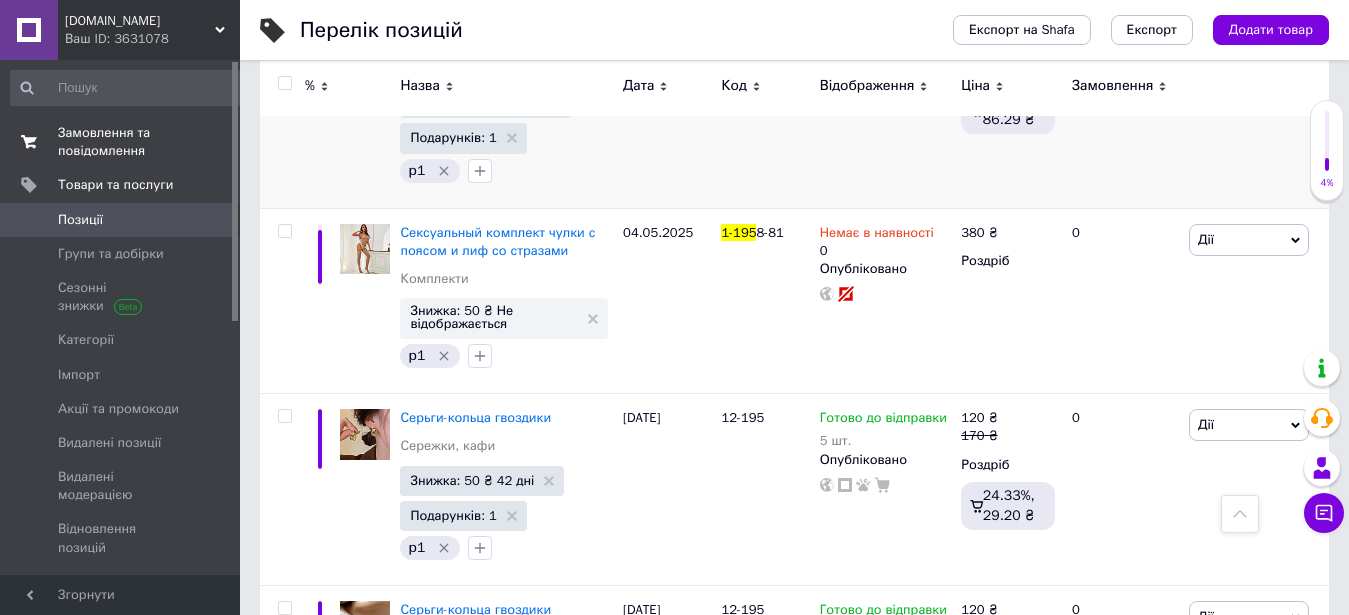 click on "Замовлення та повідомлення" at bounding box center (121, 142) 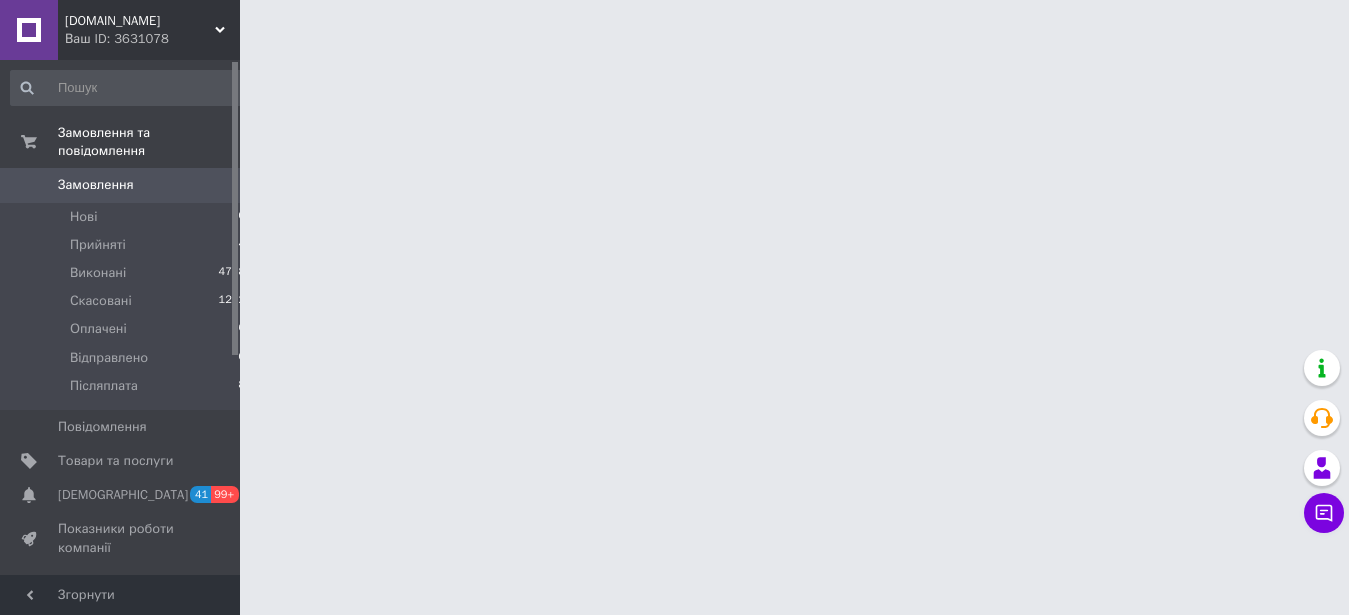 scroll, scrollTop: 0, scrollLeft: 0, axis: both 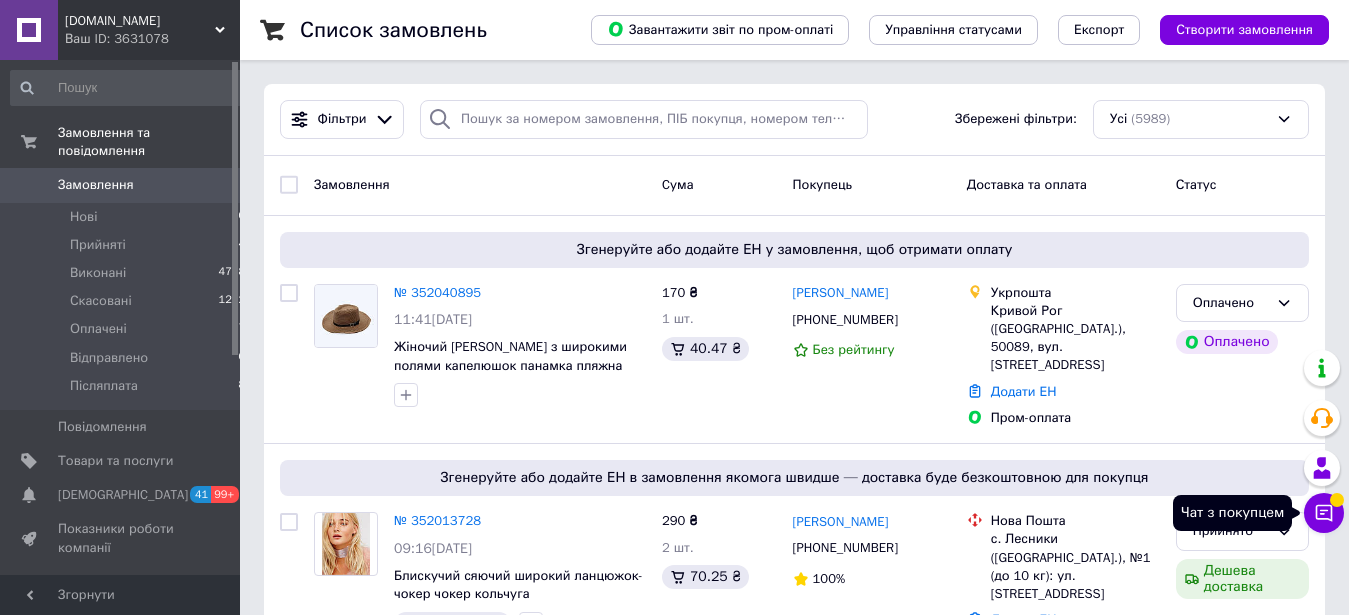click 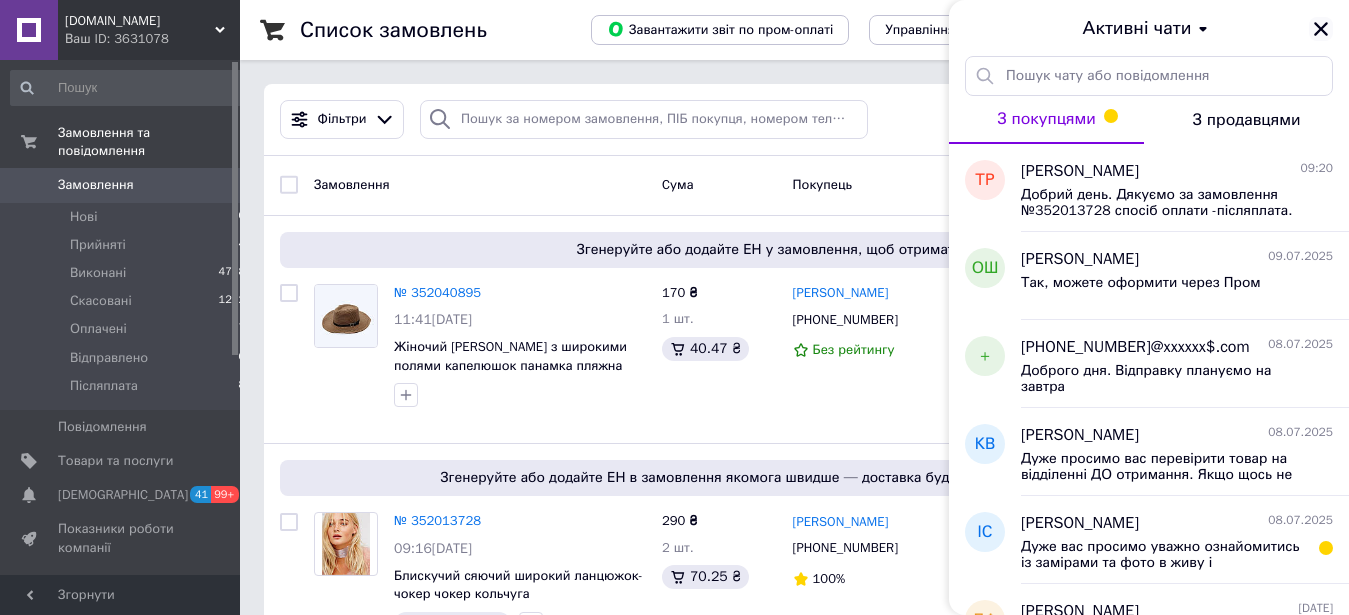 click 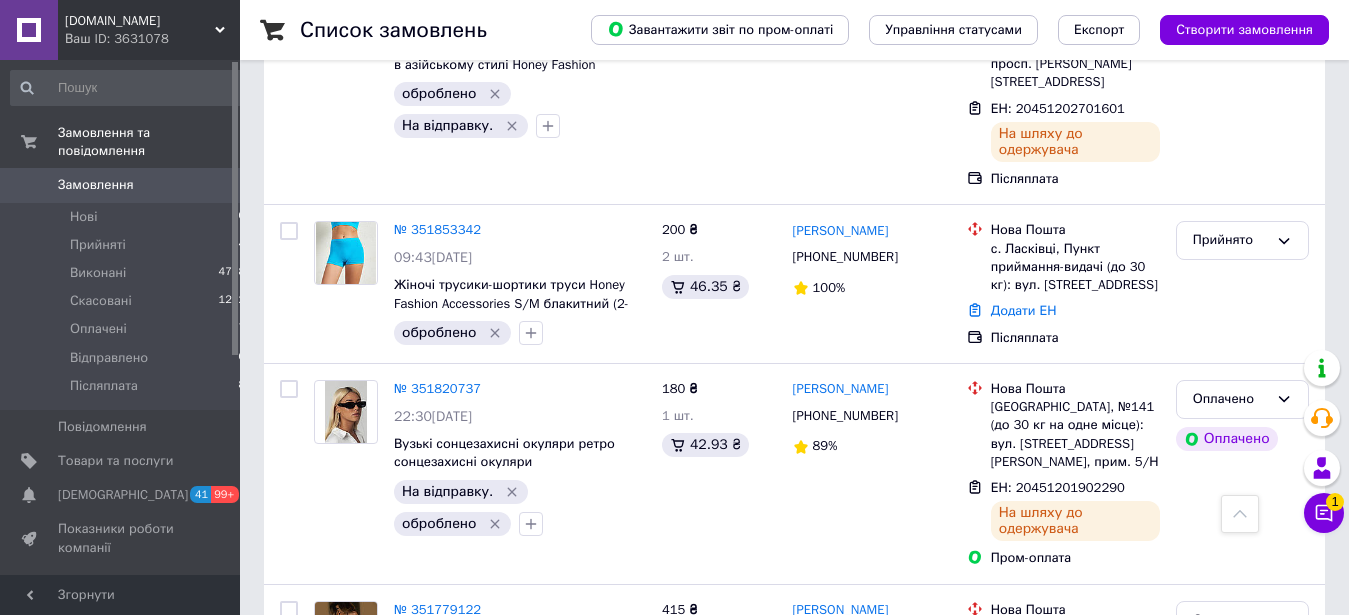 scroll, scrollTop: 1938, scrollLeft: 0, axis: vertical 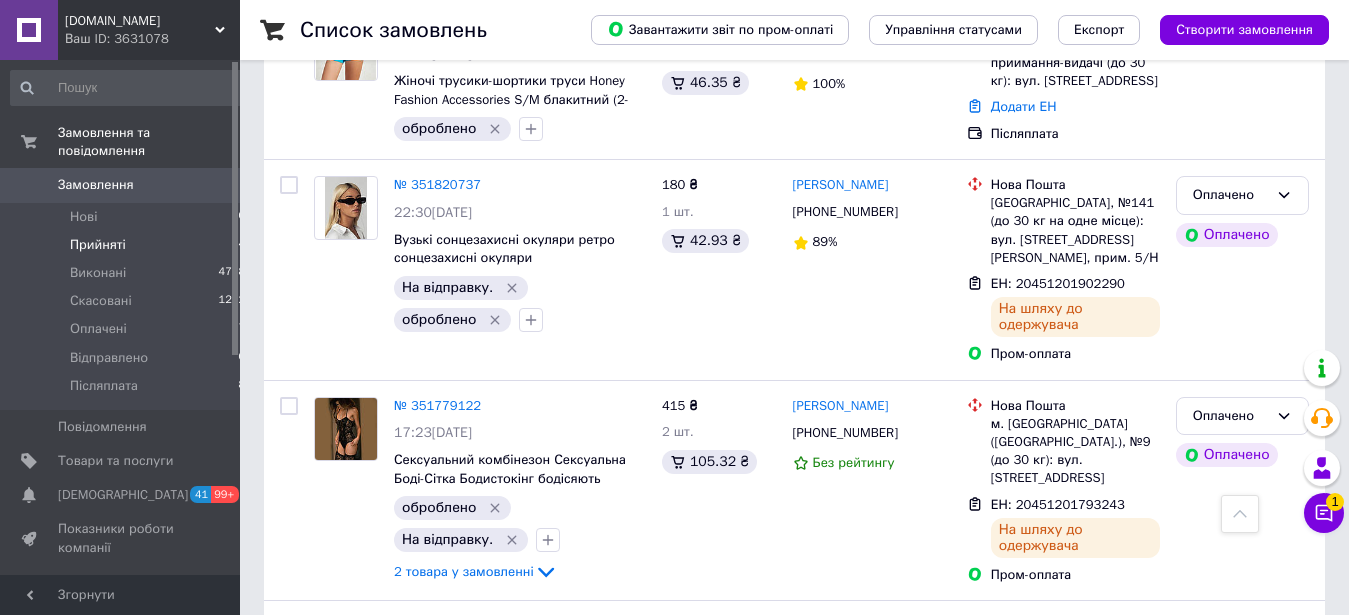 click on "Прийняті 4" at bounding box center [128, 245] 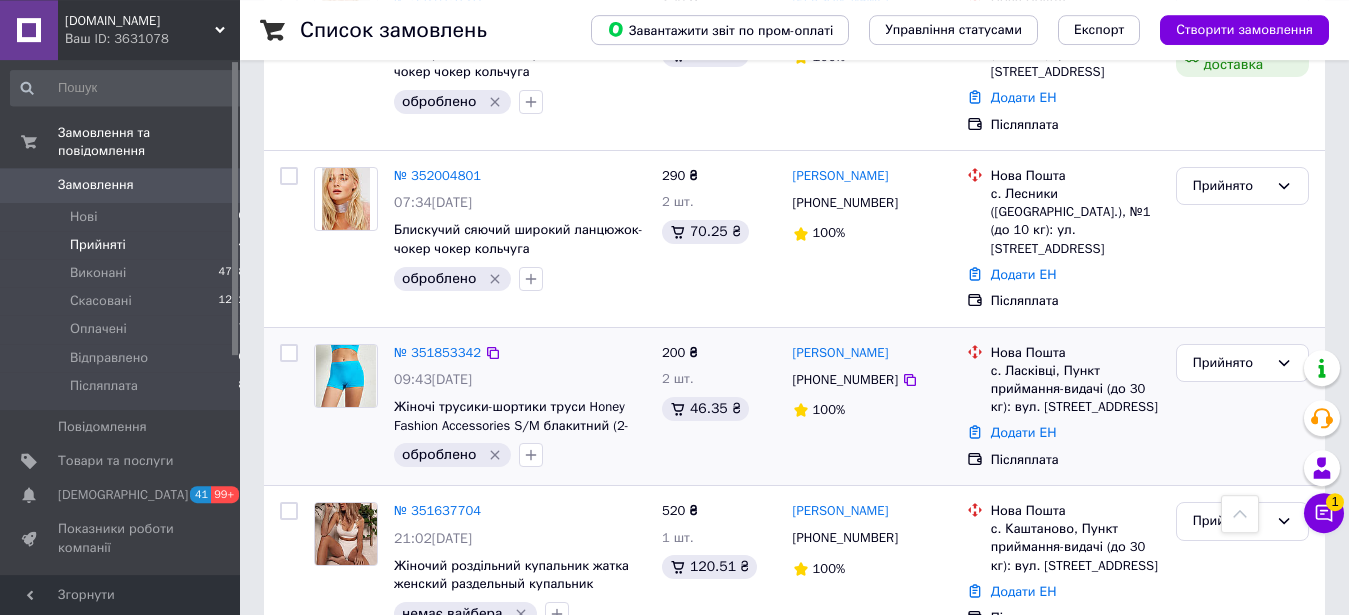 scroll, scrollTop: 382, scrollLeft: 0, axis: vertical 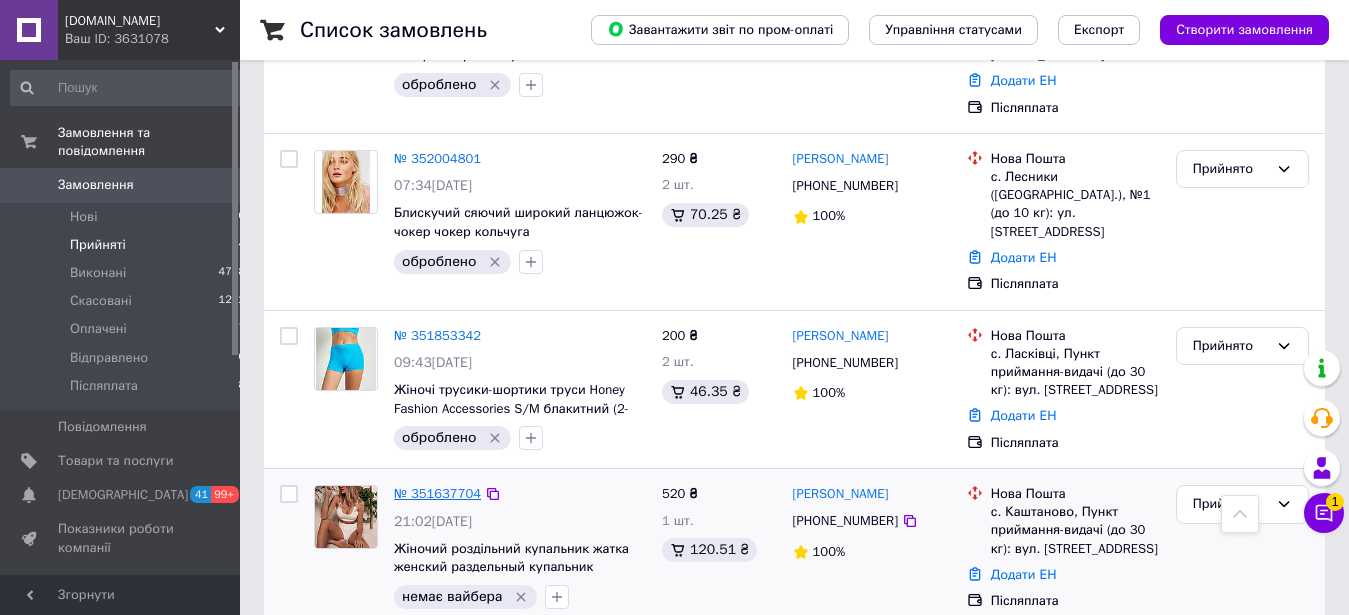 click on "№ 351637704" at bounding box center (437, 493) 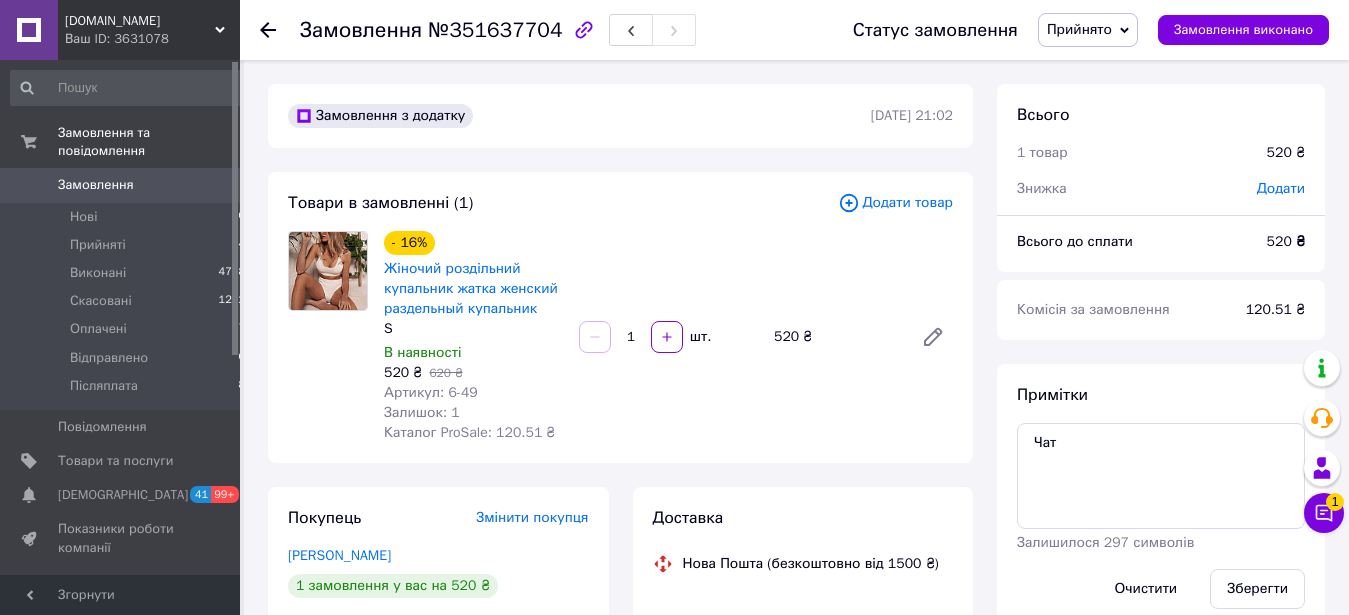 scroll, scrollTop: 306, scrollLeft: 0, axis: vertical 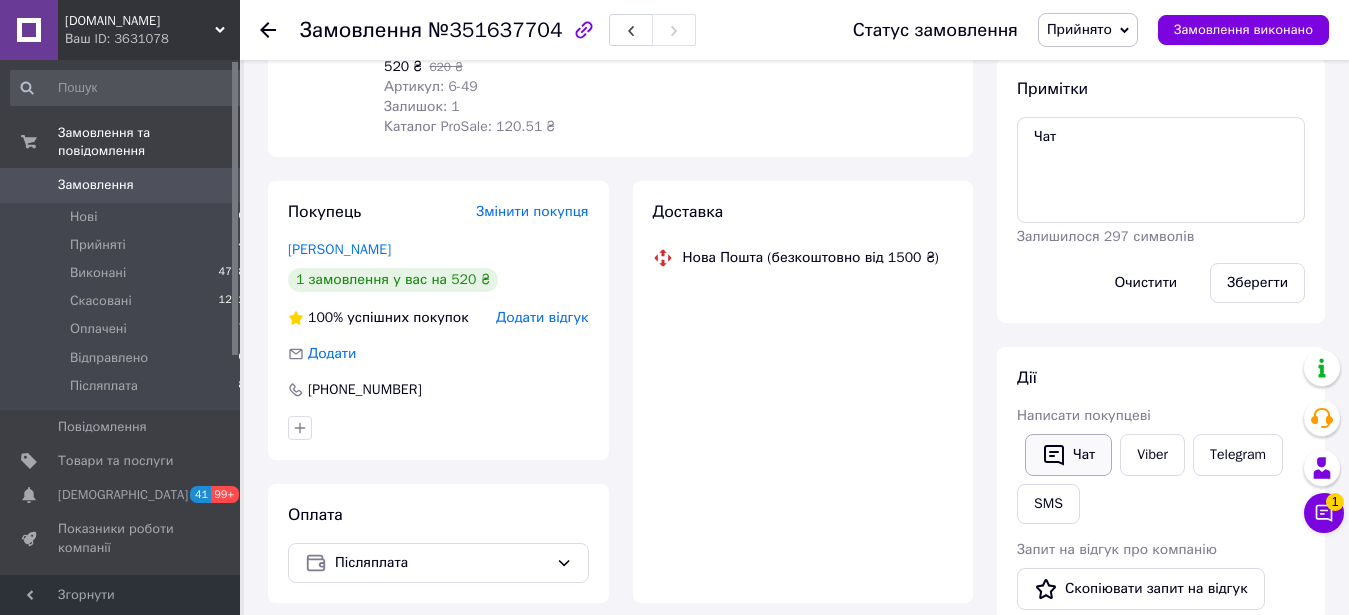 click on "Написати покупцеві" at bounding box center (1084, 415) 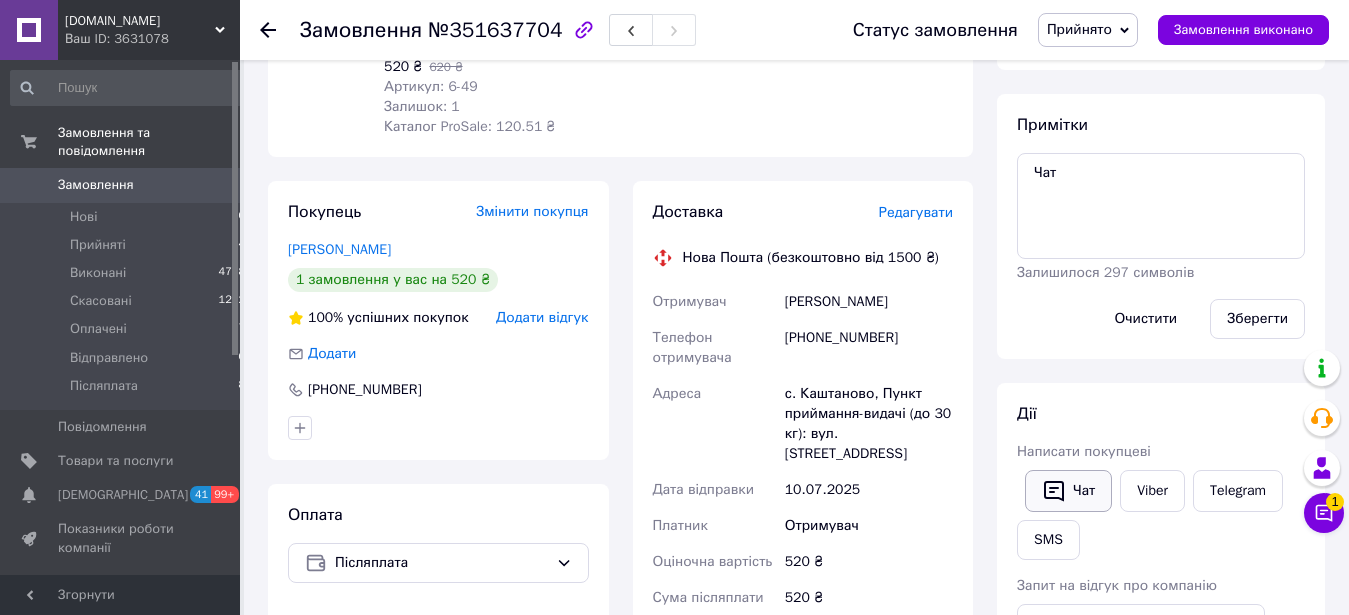 click on "Чат" at bounding box center [1068, 491] 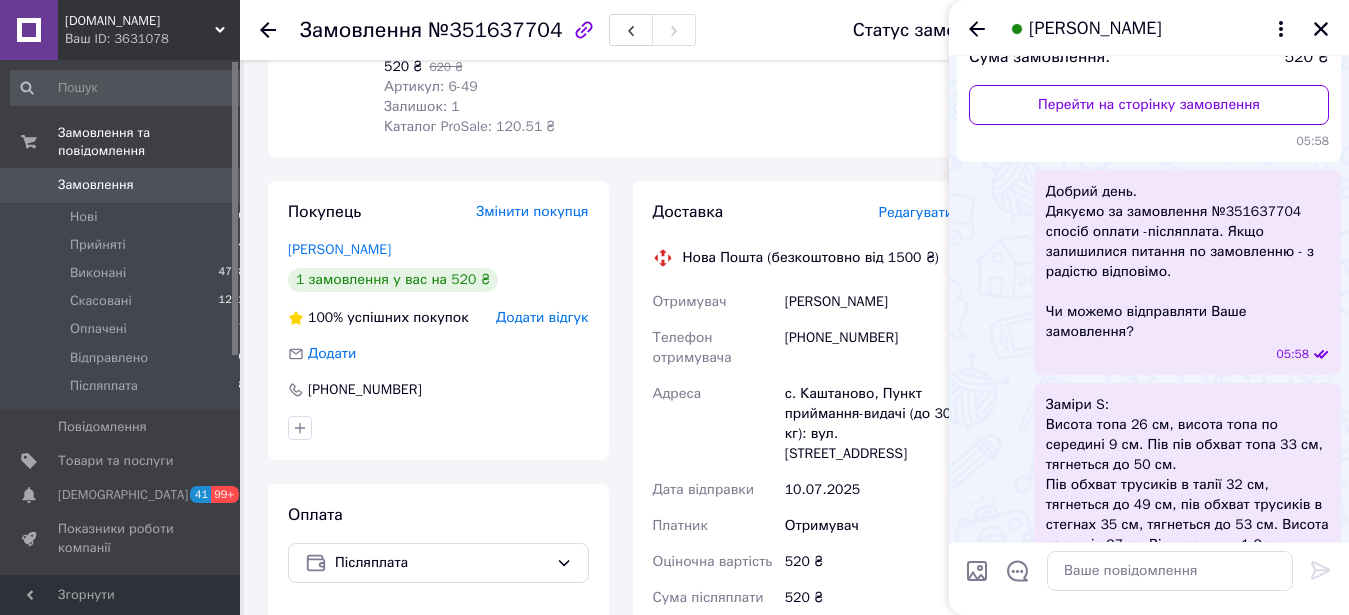 scroll, scrollTop: 593, scrollLeft: 0, axis: vertical 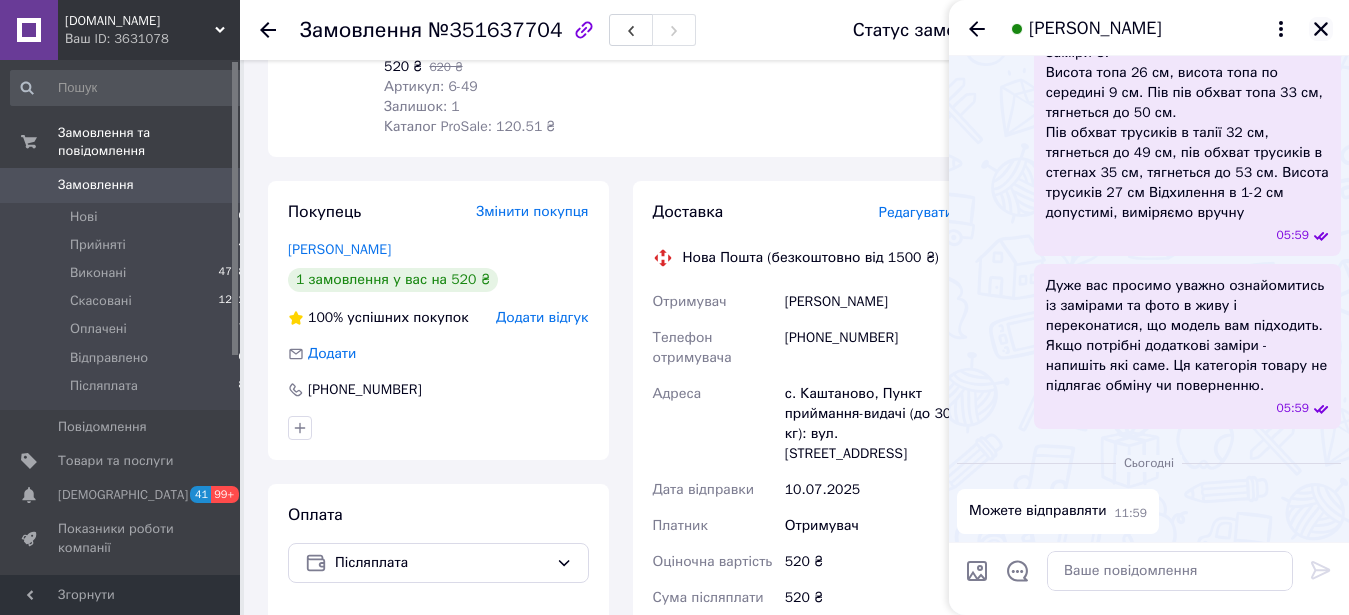 click 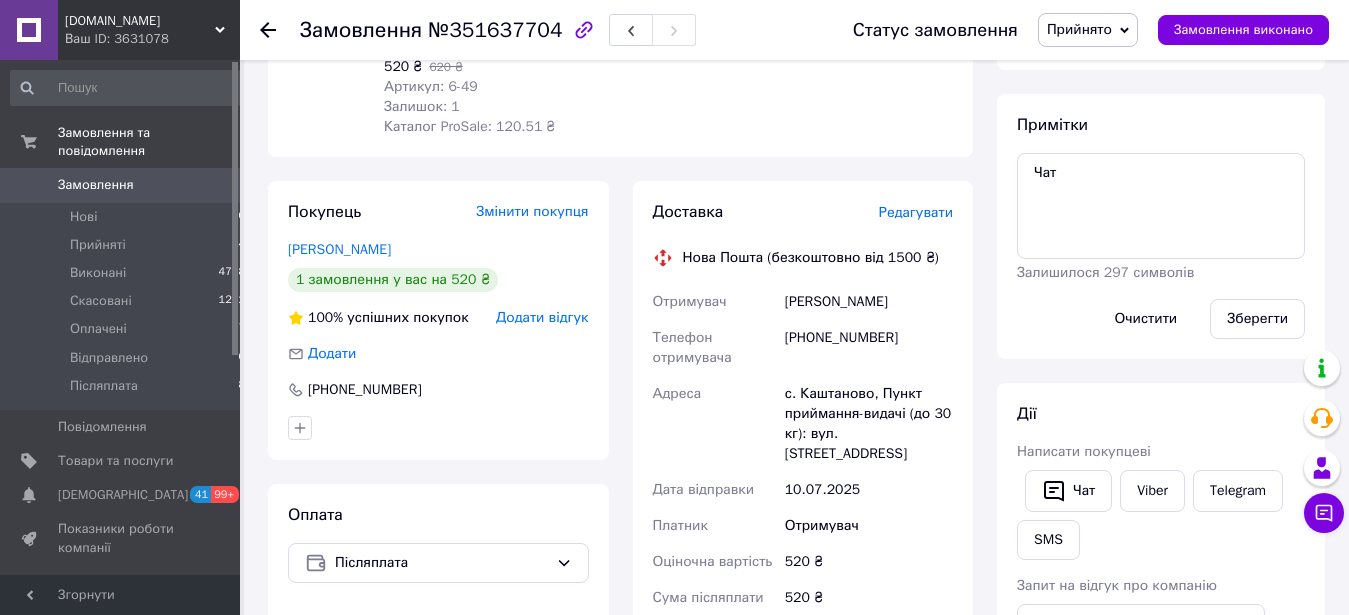 scroll, scrollTop: 0, scrollLeft: 0, axis: both 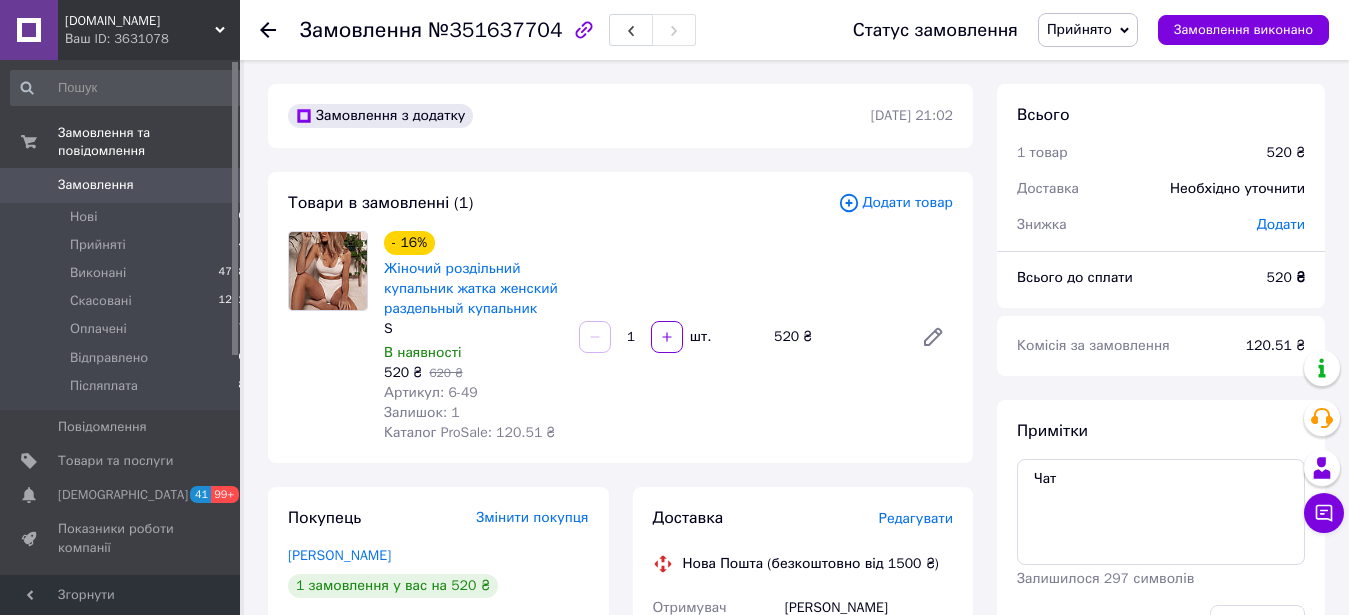 click on "Прийнято" at bounding box center [1079, 29] 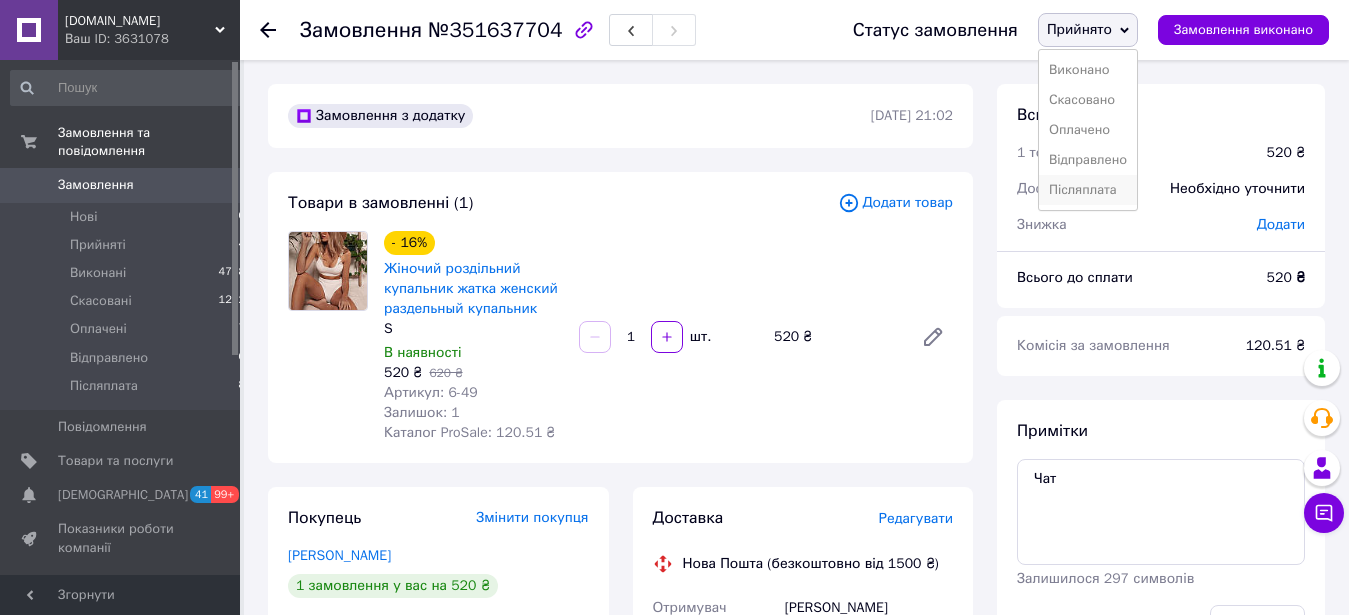 click on "Післяплата" at bounding box center (1088, 190) 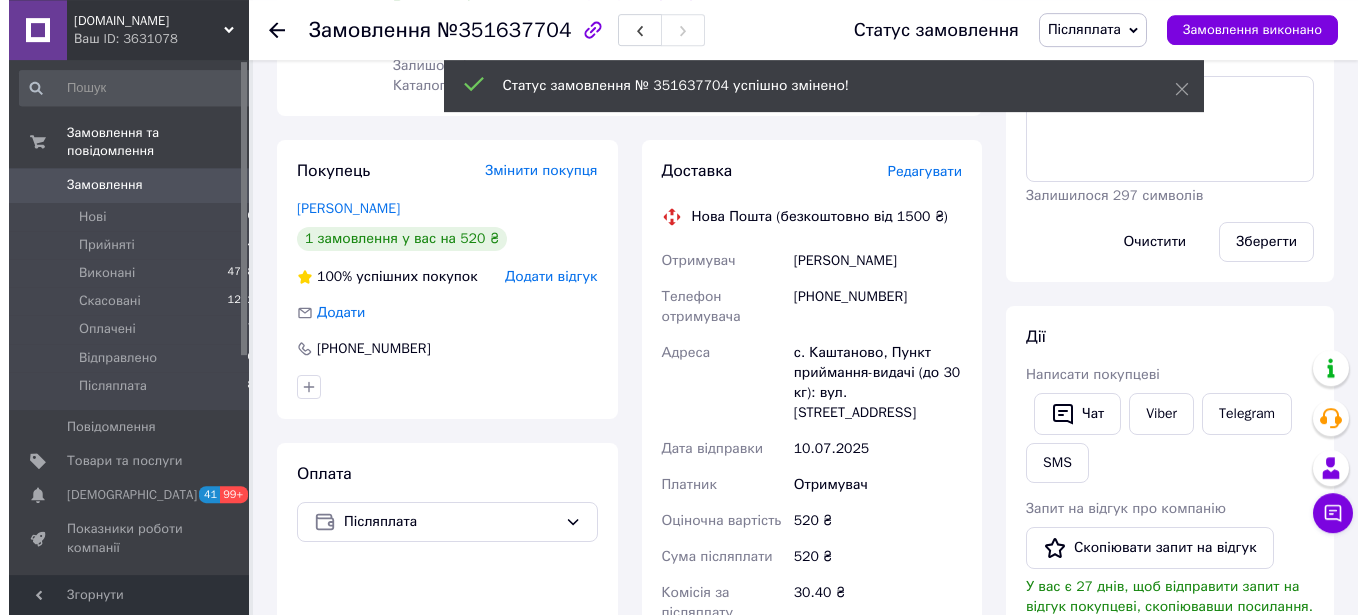 scroll, scrollTop: 306, scrollLeft: 0, axis: vertical 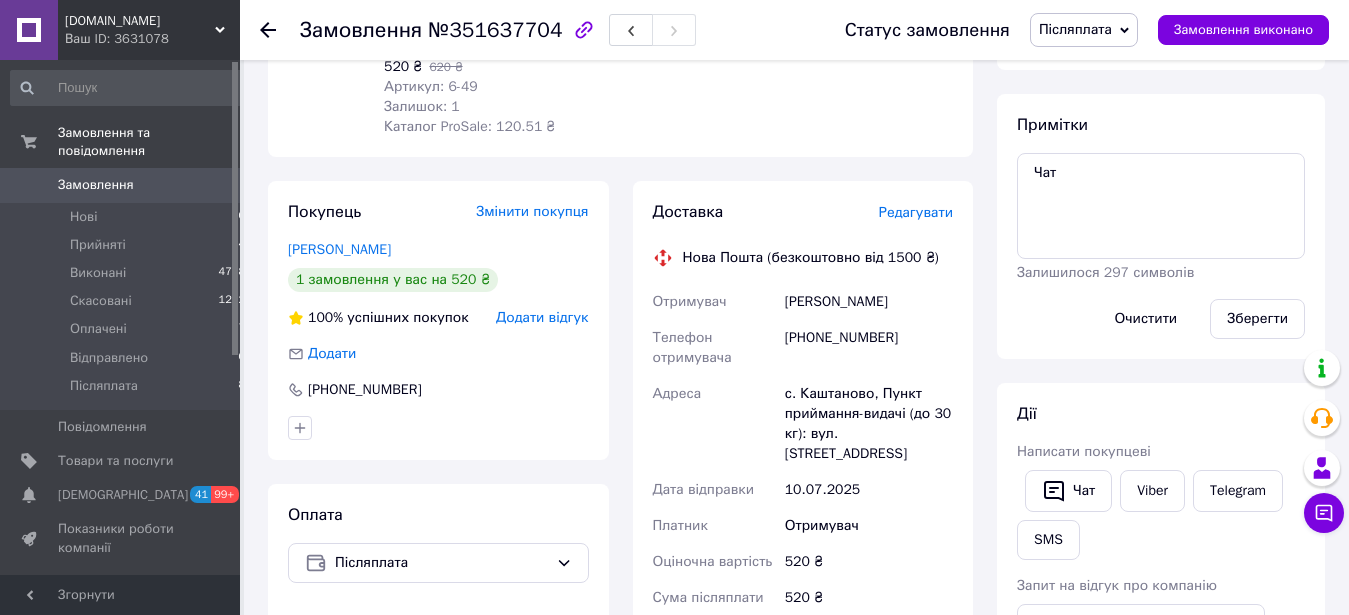 click on "Редагувати" at bounding box center (916, 212) 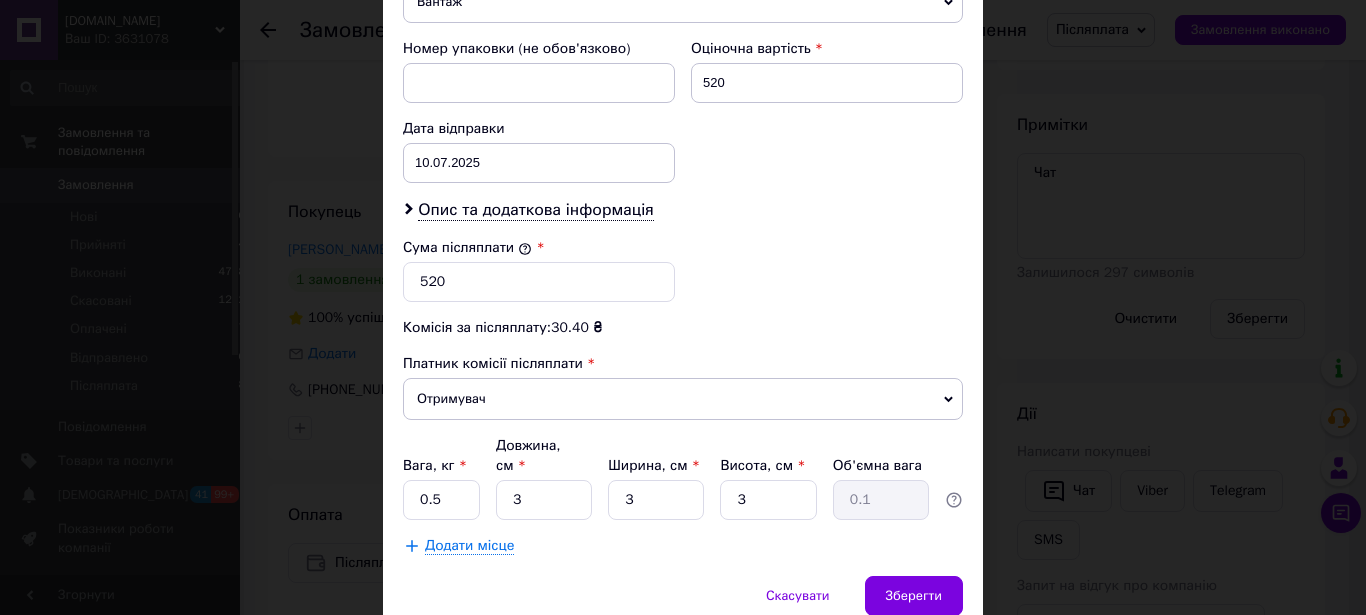 scroll, scrollTop: 931, scrollLeft: 0, axis: vertical 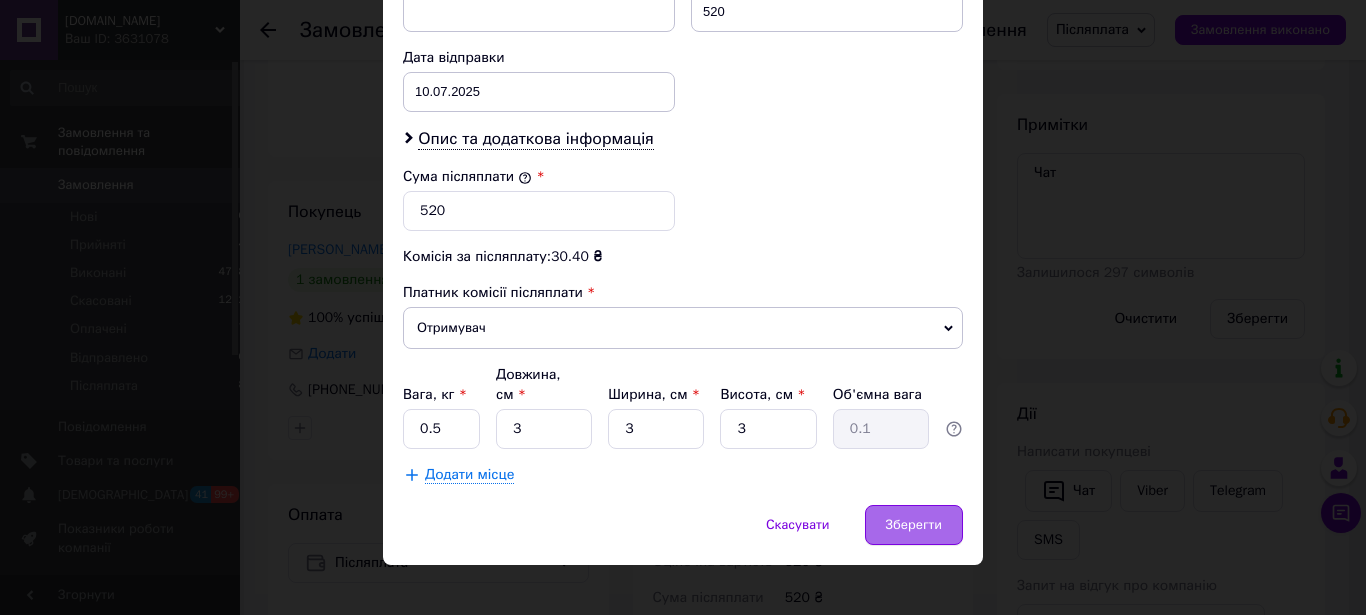 click on "Зберегти" at bounding box center [914, 525] 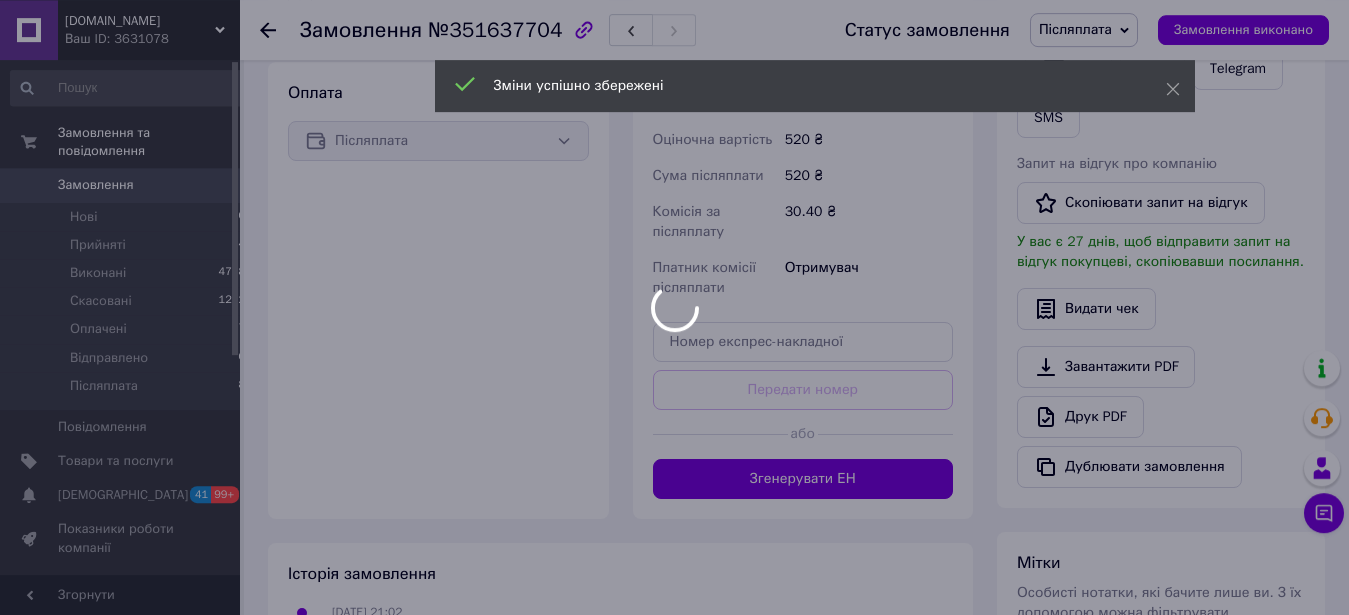 scroll, scrollTop: 816, scrollLeft: 0, axis: vertical 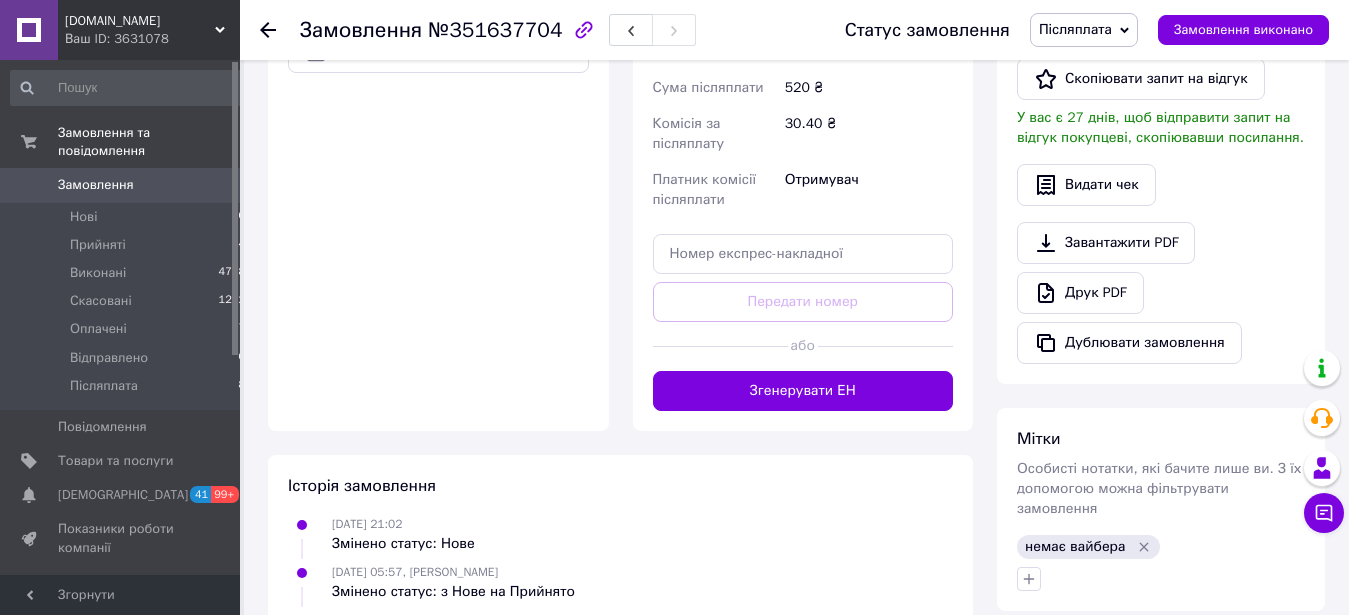 click on "Згенерувати ЕН" at bounding box center (803, 391) 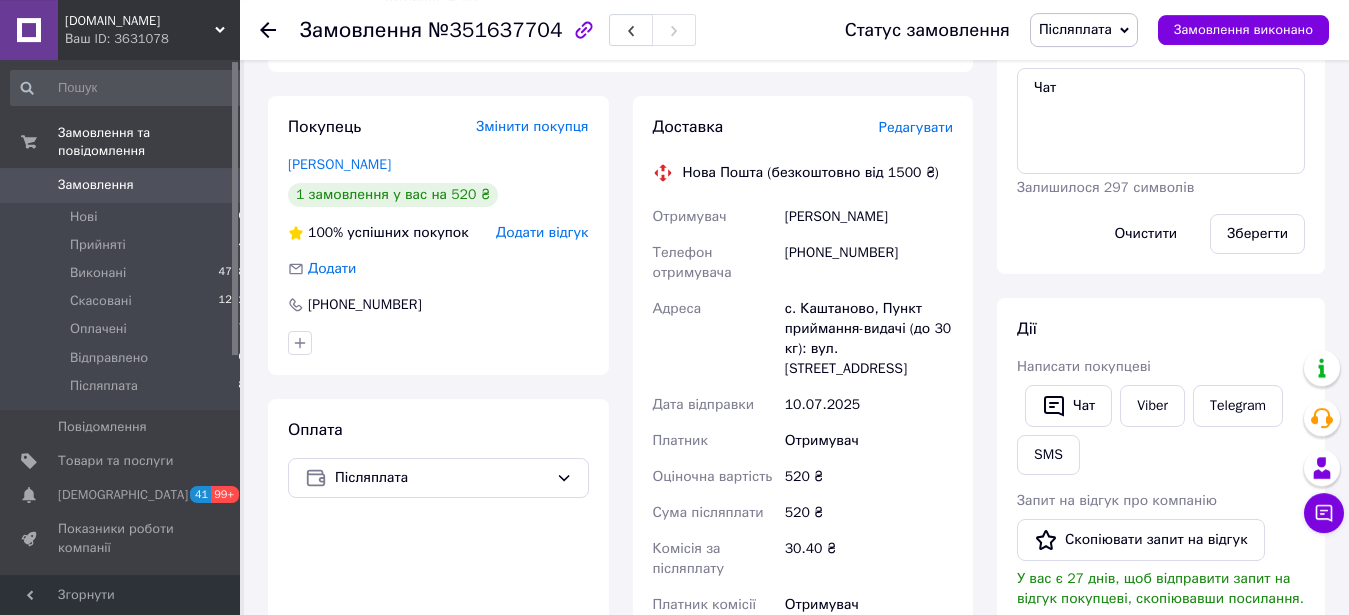 scroll, scrollTop: 306, scrollLeft: 0, axis: vertical 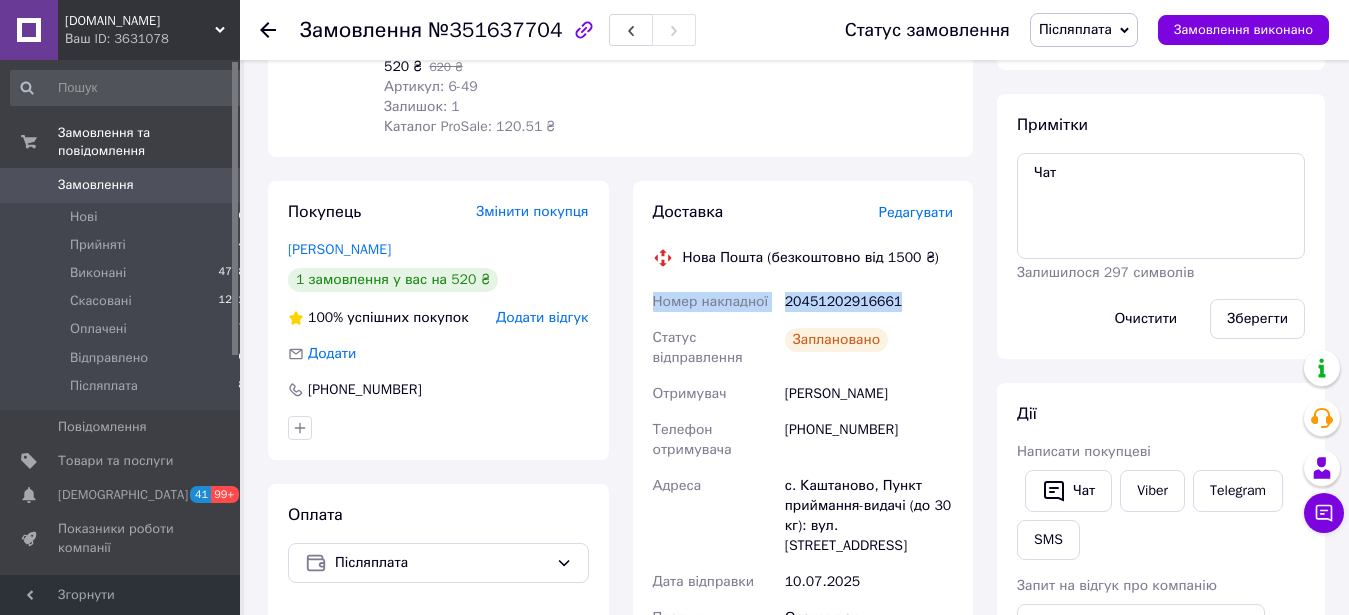 drag, startPoint x: 656, startPoint y: 300, endPoint x: 915, endPoint y: 311, distance: 259.2335 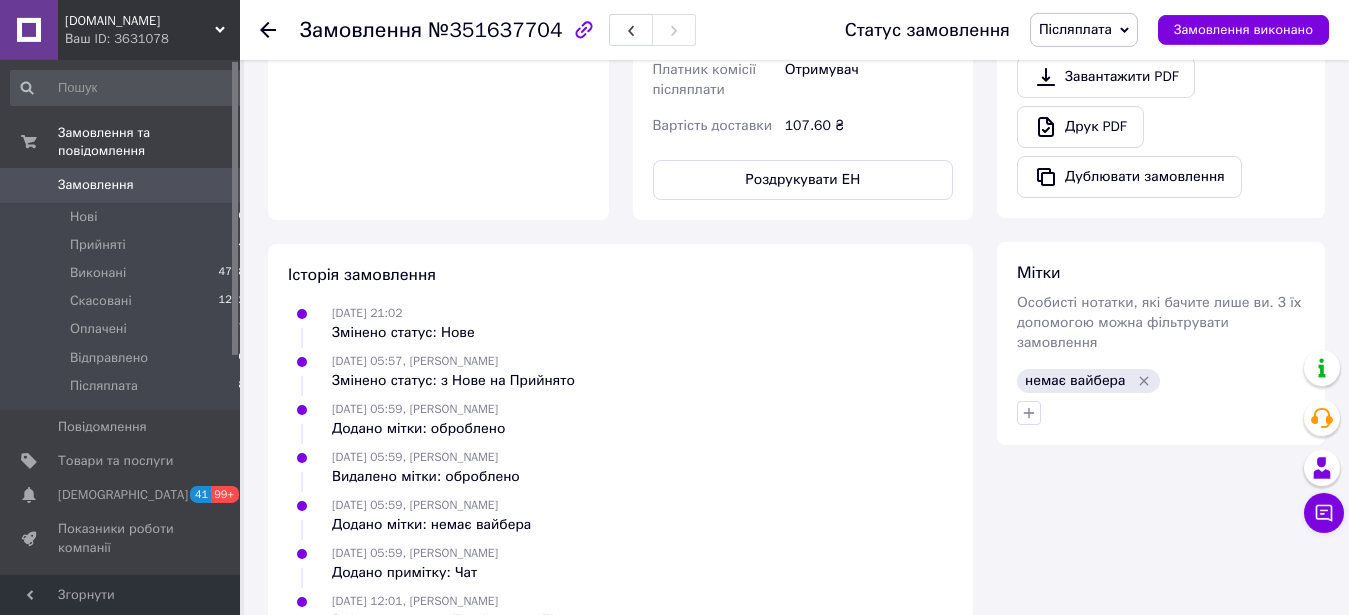 scroll, scrollTop: 1020, scrollLeft: 0, axis: vertical 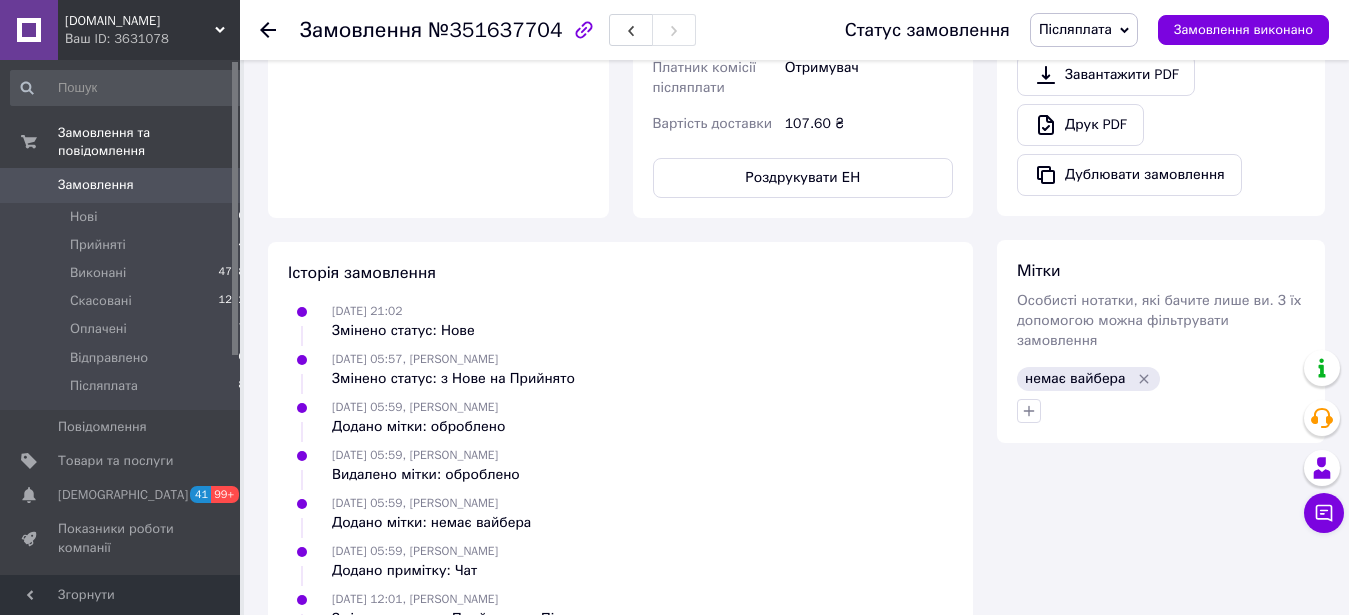 click 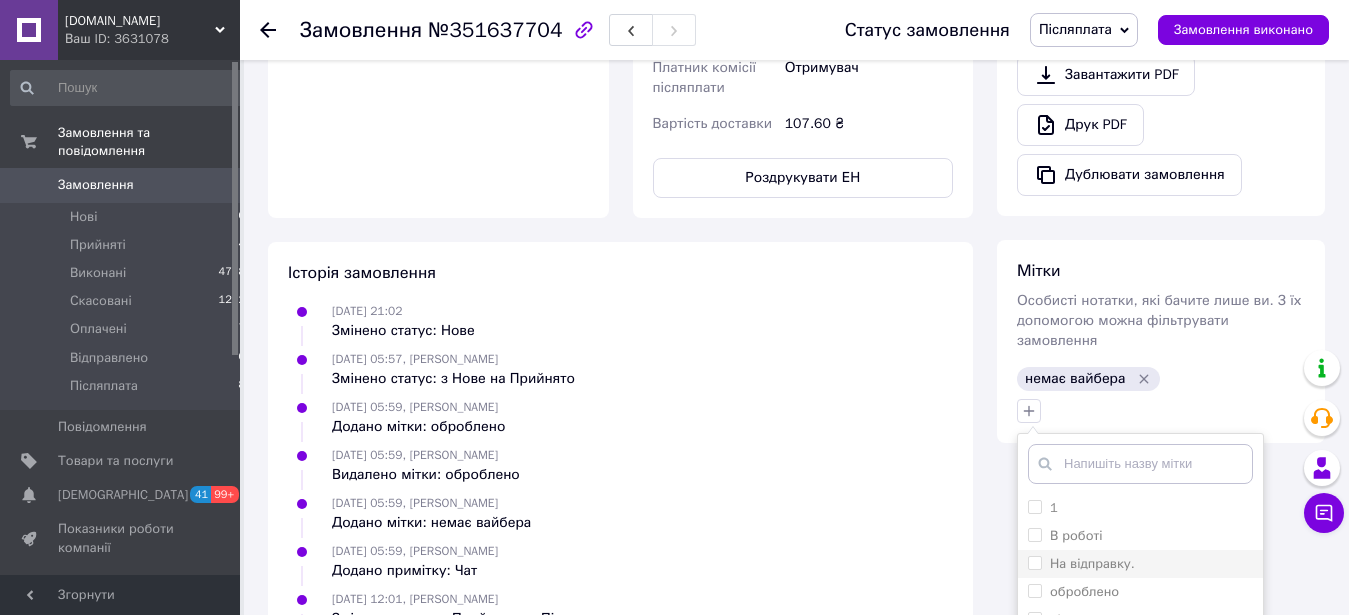 click on "На відправку." at bounding box center [1034, 562] 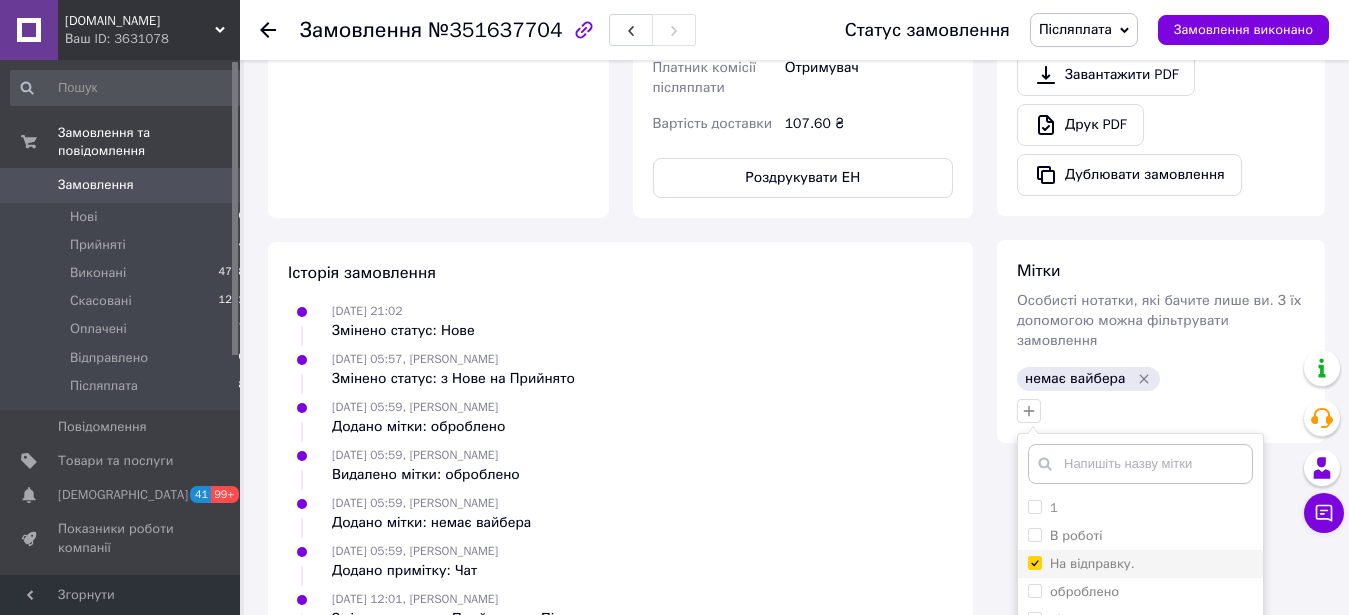 checkbox on "true" 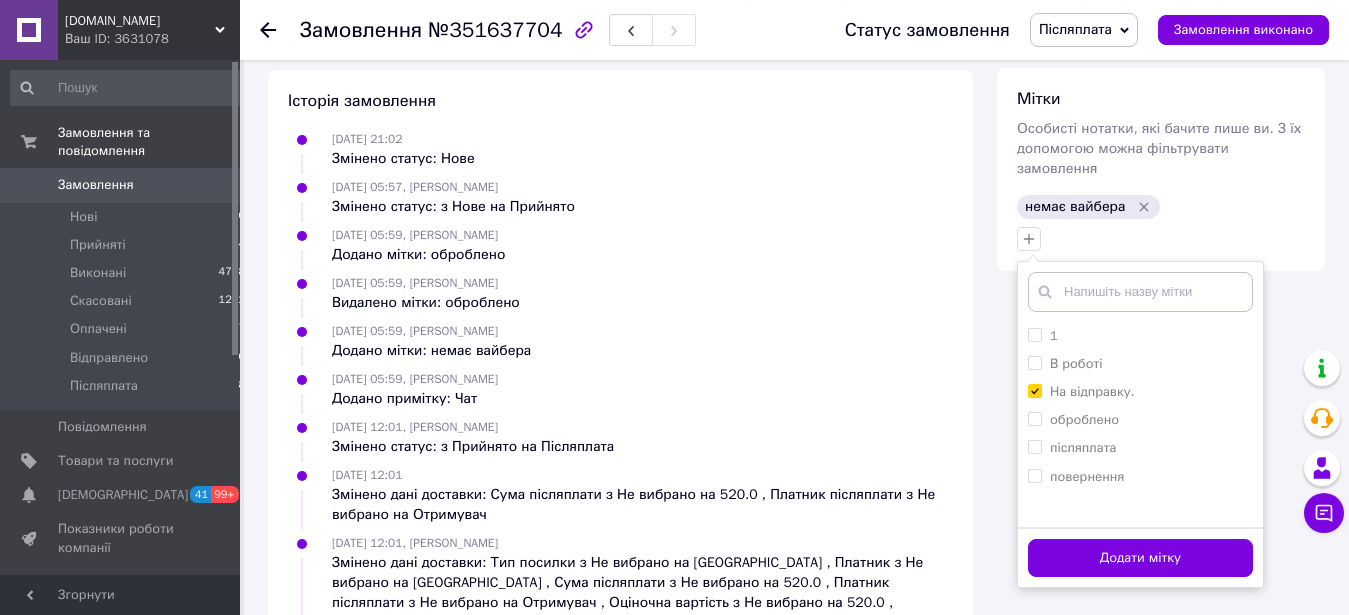 scroll, scrollTop: 1224, scrollLeft: 0, axis: vertical 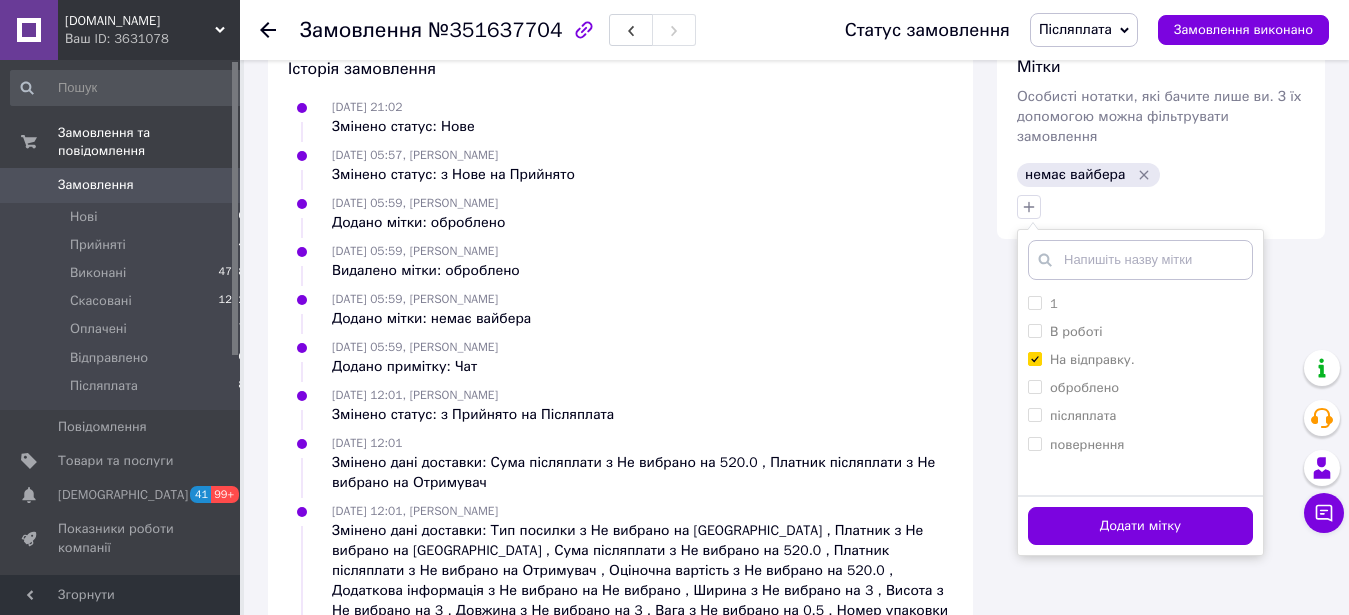 click on "Додати мітку" at bounding box center (1140, 526) 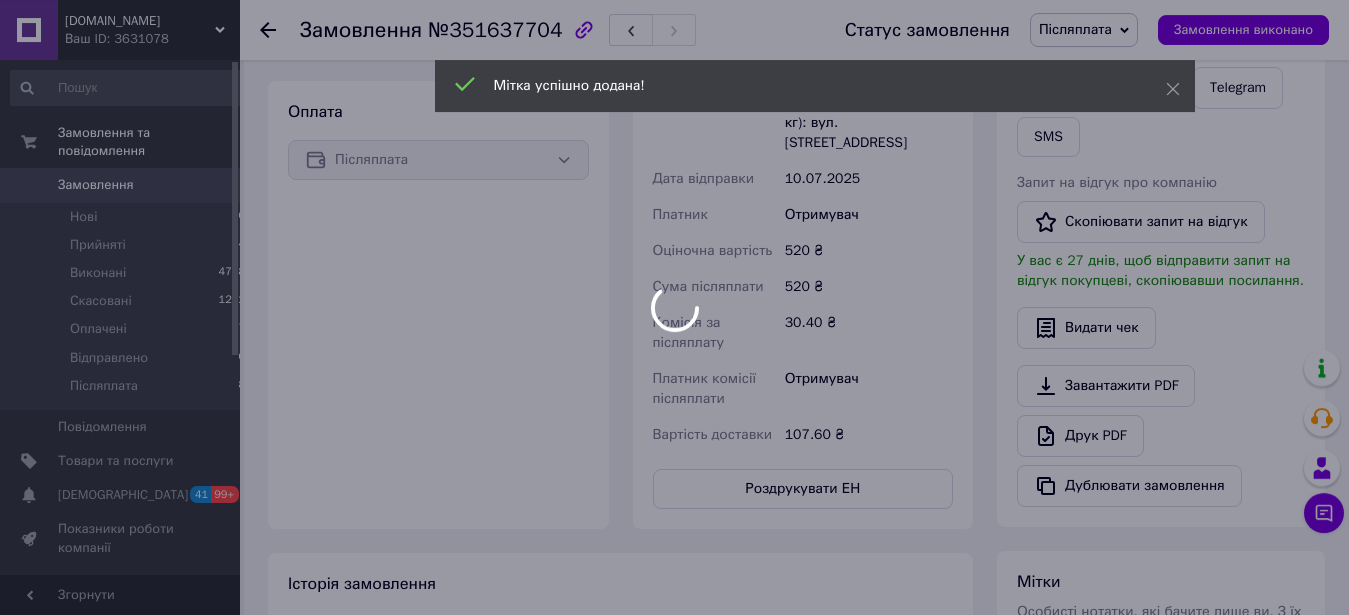 scroll, scrollTop: 510, scrollLeft: 0, axis: vertical 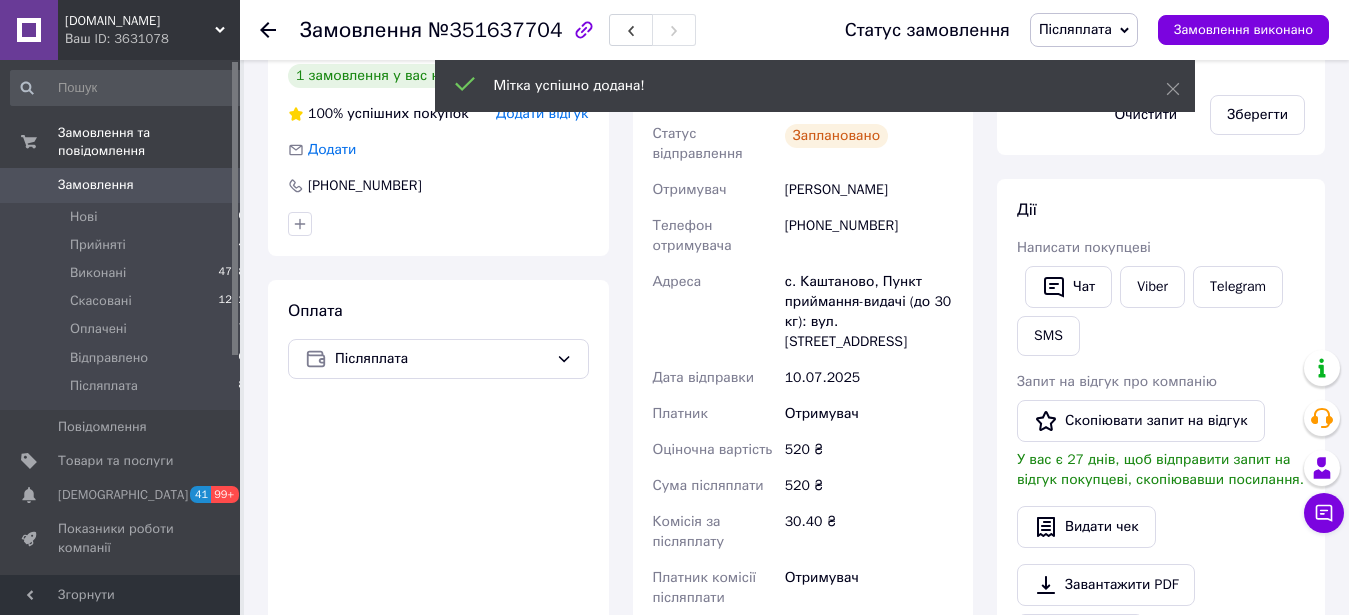 click on "Чат" at bounding box center [1068, 287] 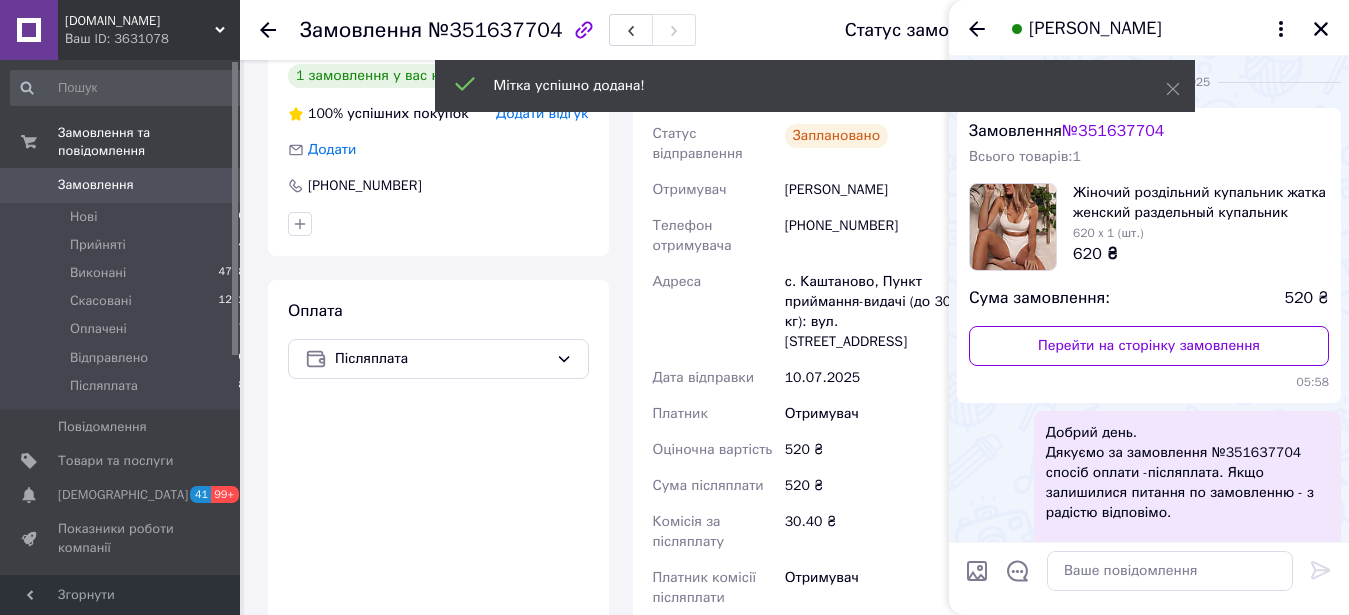 scroll, scrollTop: 593, scrollLeft: 0, axis: vertical 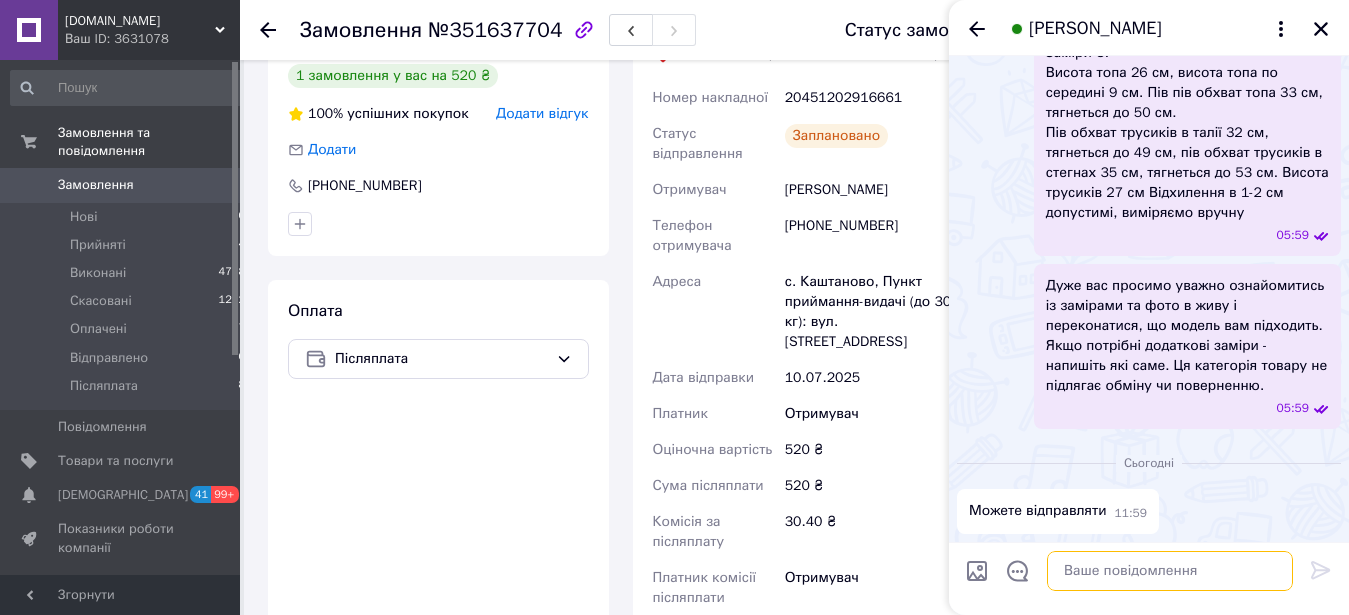 click at bounding box center [1170, 571] 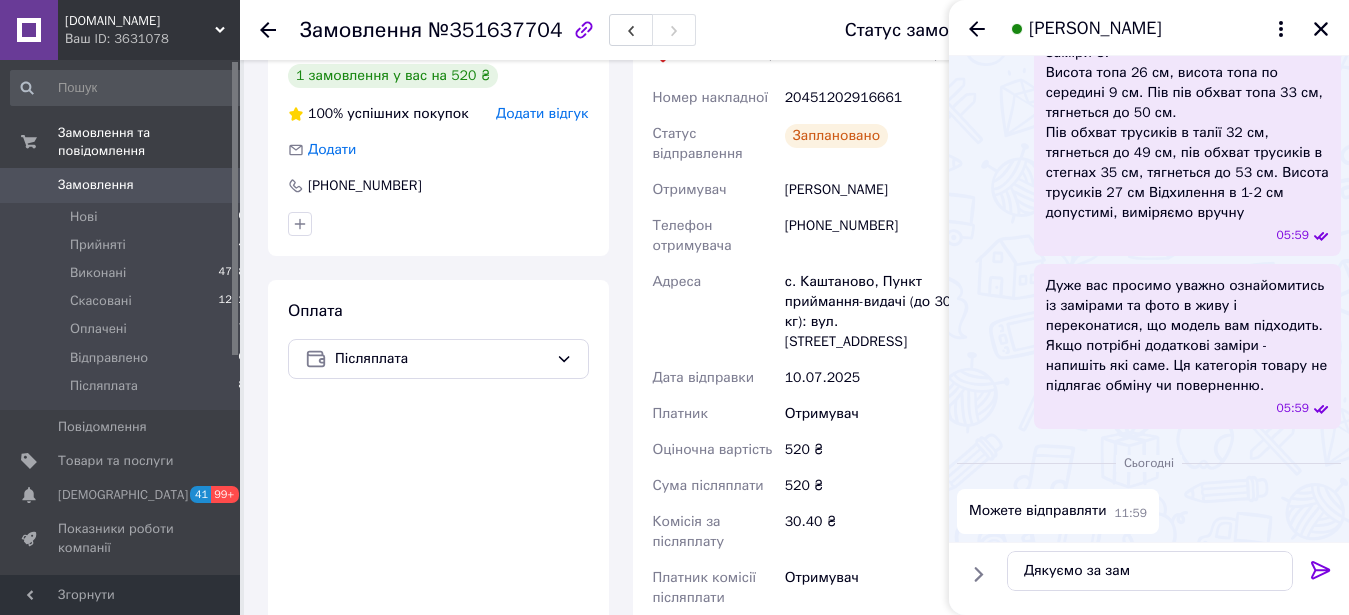 click on "Сьогодні Можете відправляти 11:59" at bounding box center [1149, 489] 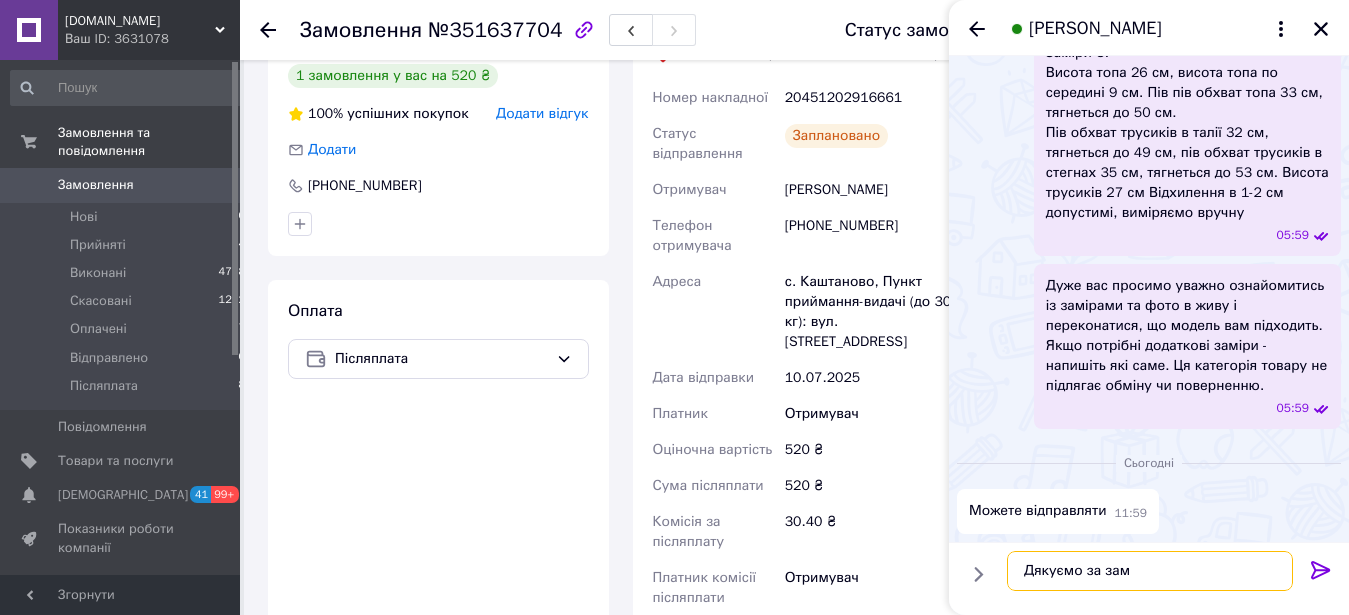 click on "Дякуємо за зам" at bounding box center [1150, 571] 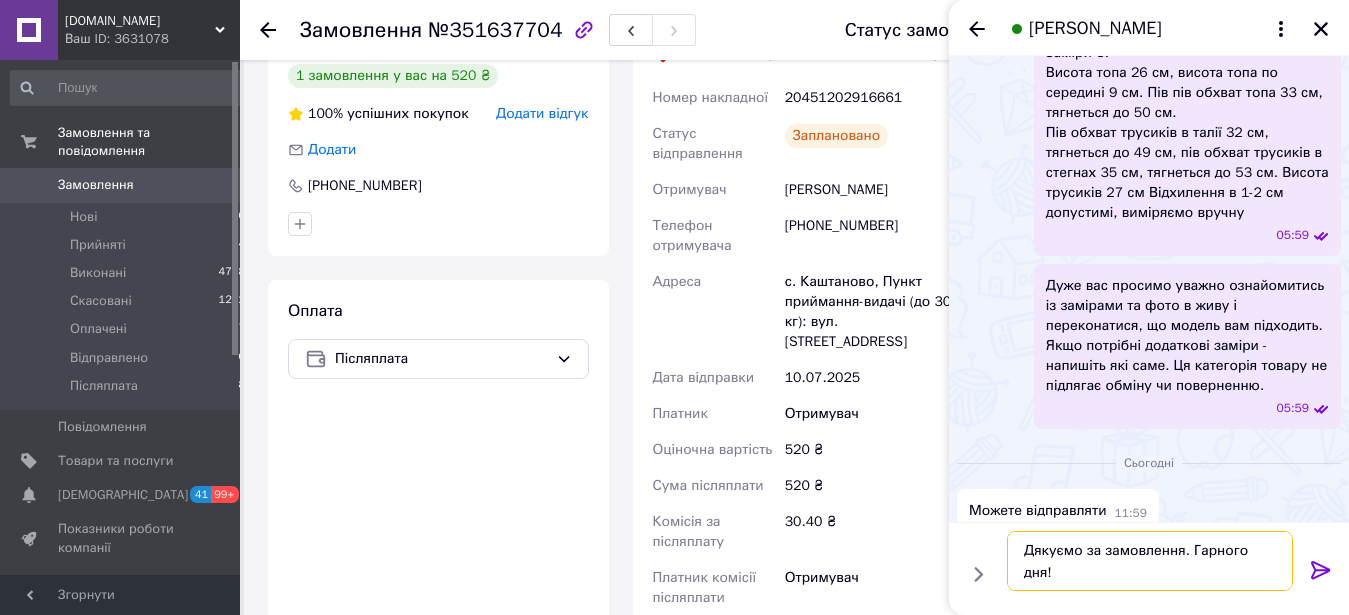 paste on "Номер накладної
20451202916661" 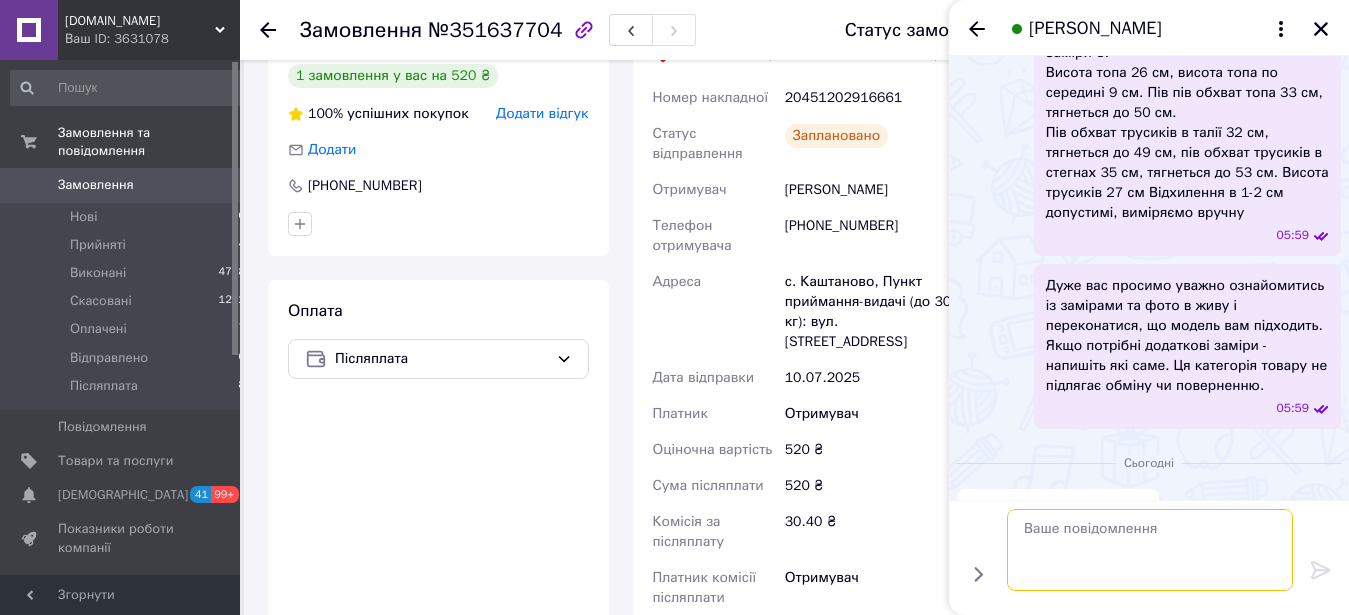 scroll, scrollTop: 707, scrollLeft: 0, axis: vertical 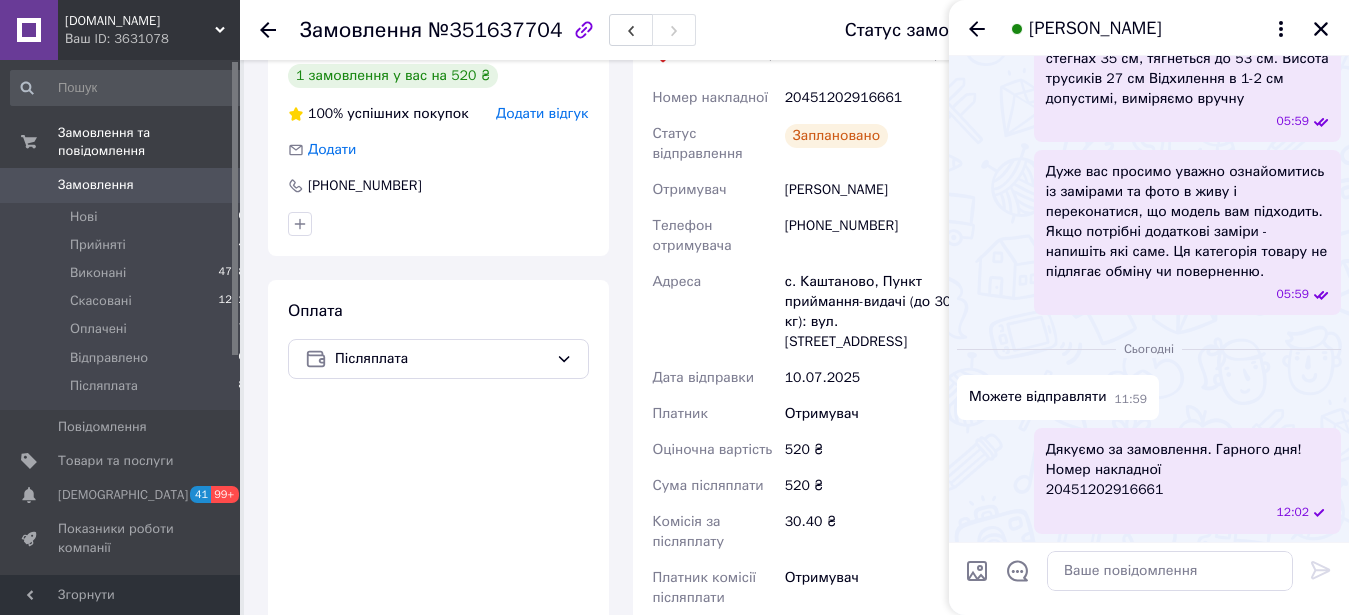 drag, startPoint x: 1263, startPoint y: 413, endPoint x: 1120, endPoint y: 574, distance: 215.33694 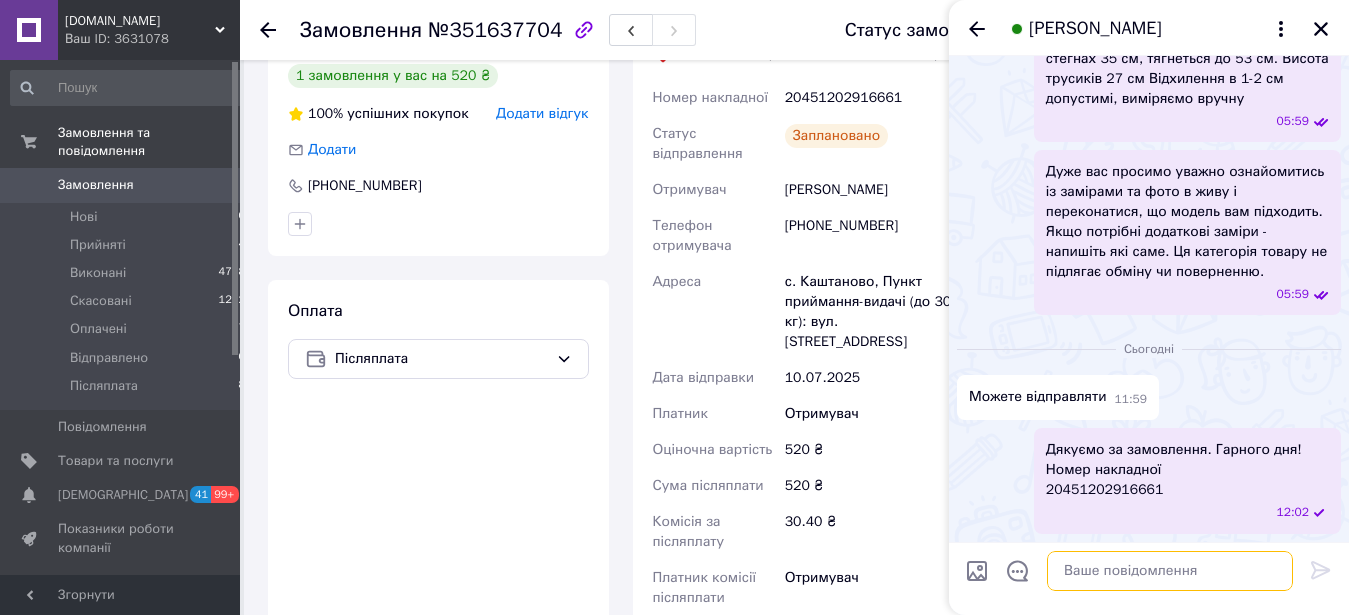 click at bounding box center (1170, 571) 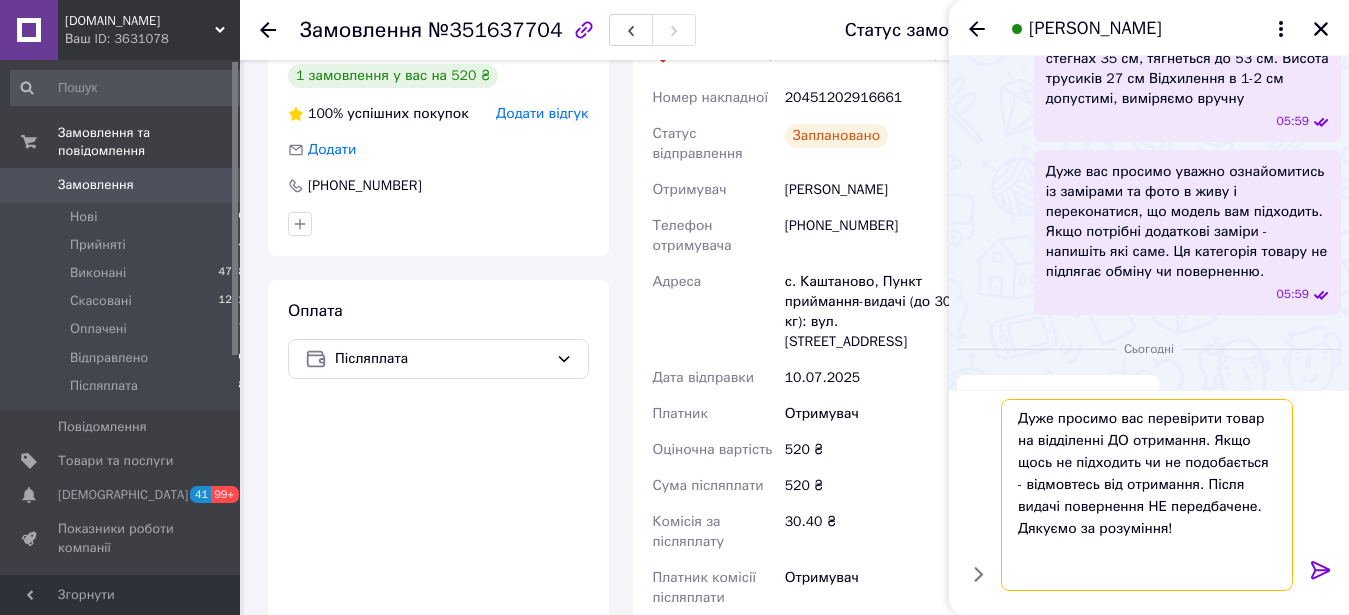 scroll, scrollTop: 0, scrollLeft: 0, axis: both 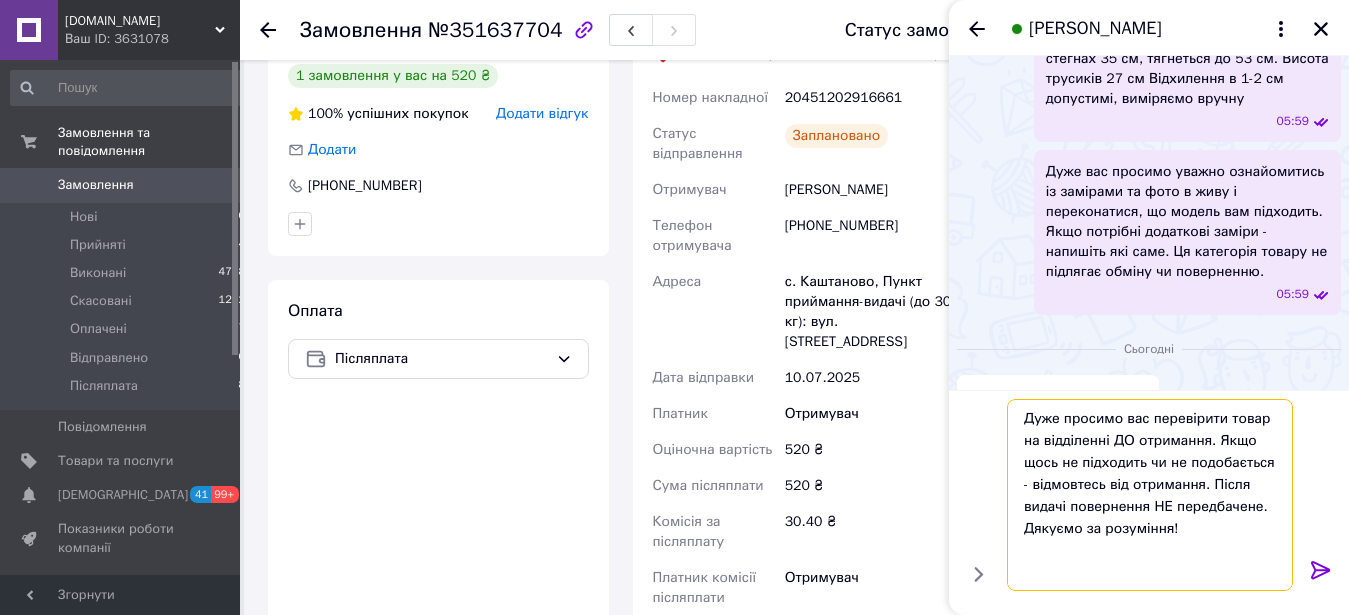 type on "Дуже просимо вас перевірити товар на відділенні ДО отримання. Якщо щось не підходить чи не подобається - відмовтесь від отримання. Після видачі повернення НЕ передбачене. Дякуємо за розуміння!" 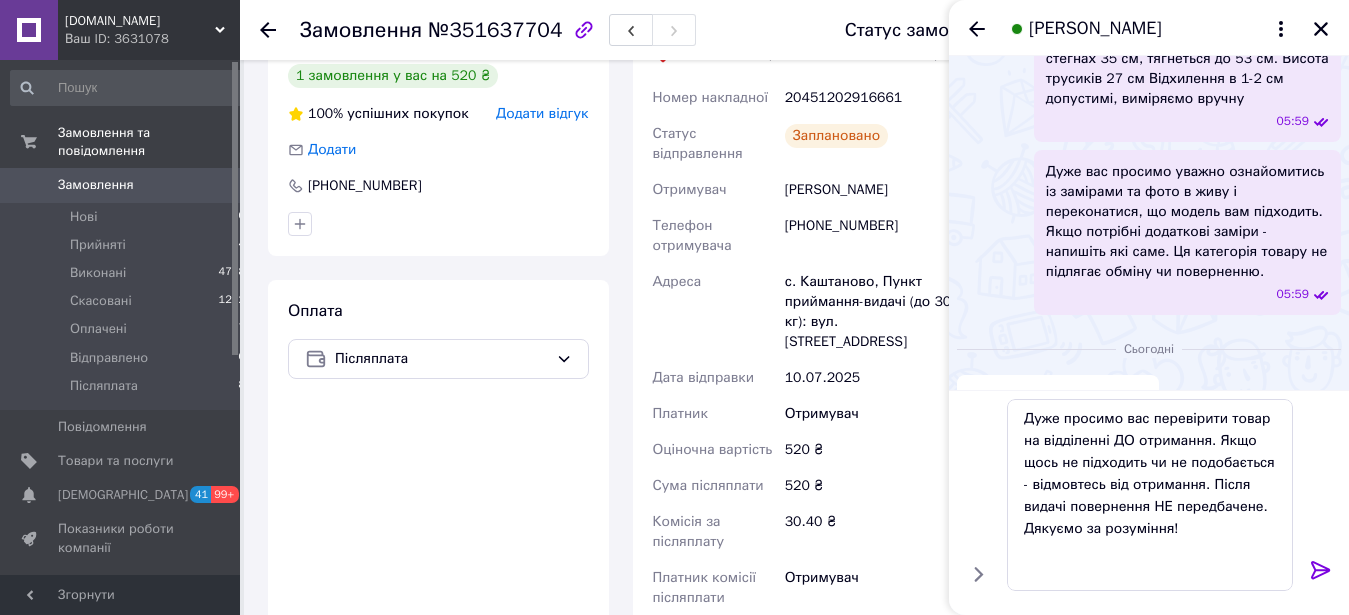 click 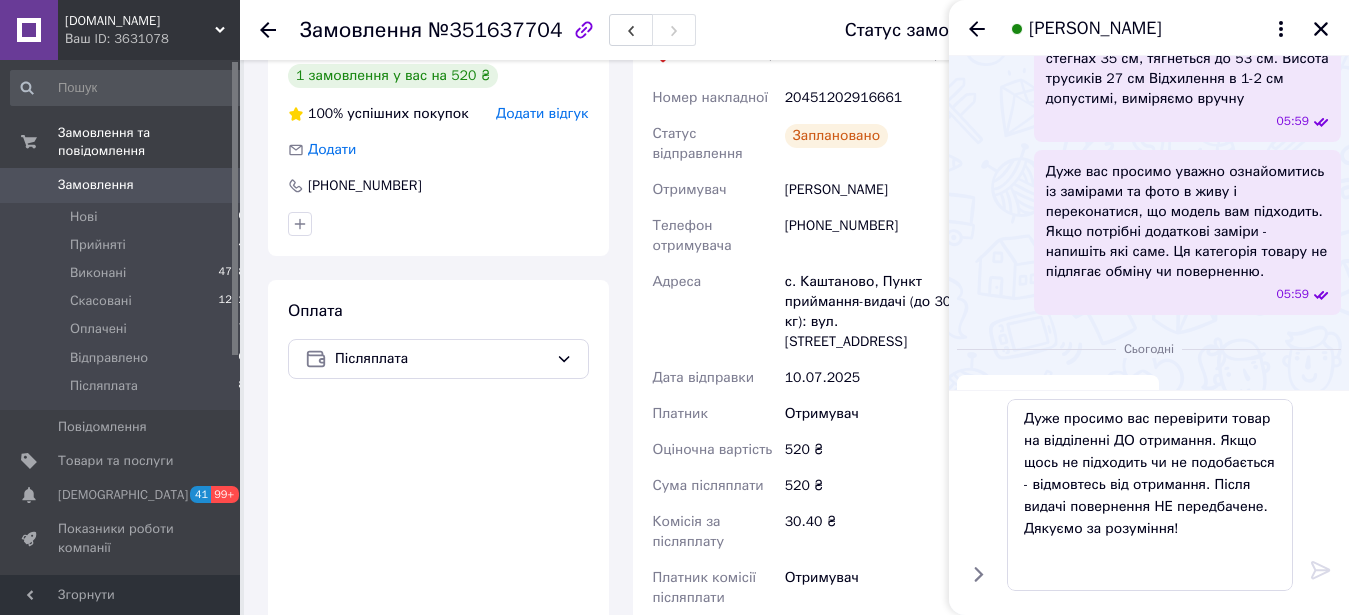 type 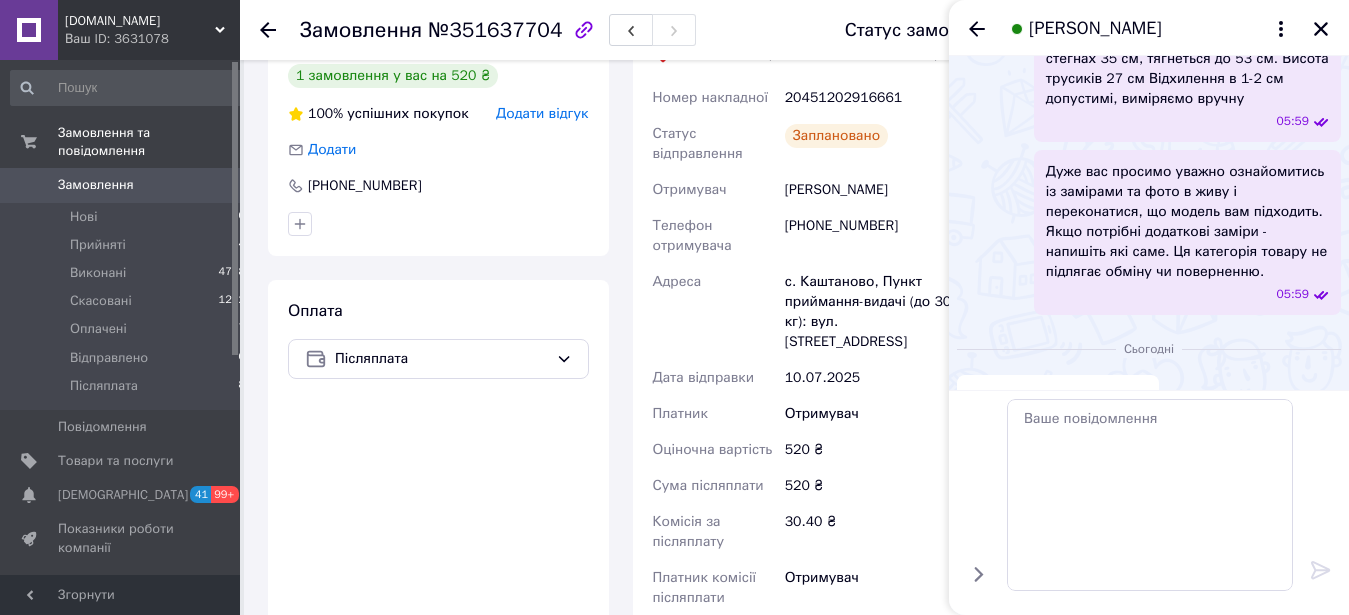 scroll, scrollTop: 860, scrollLeft: 0, axis: vertical 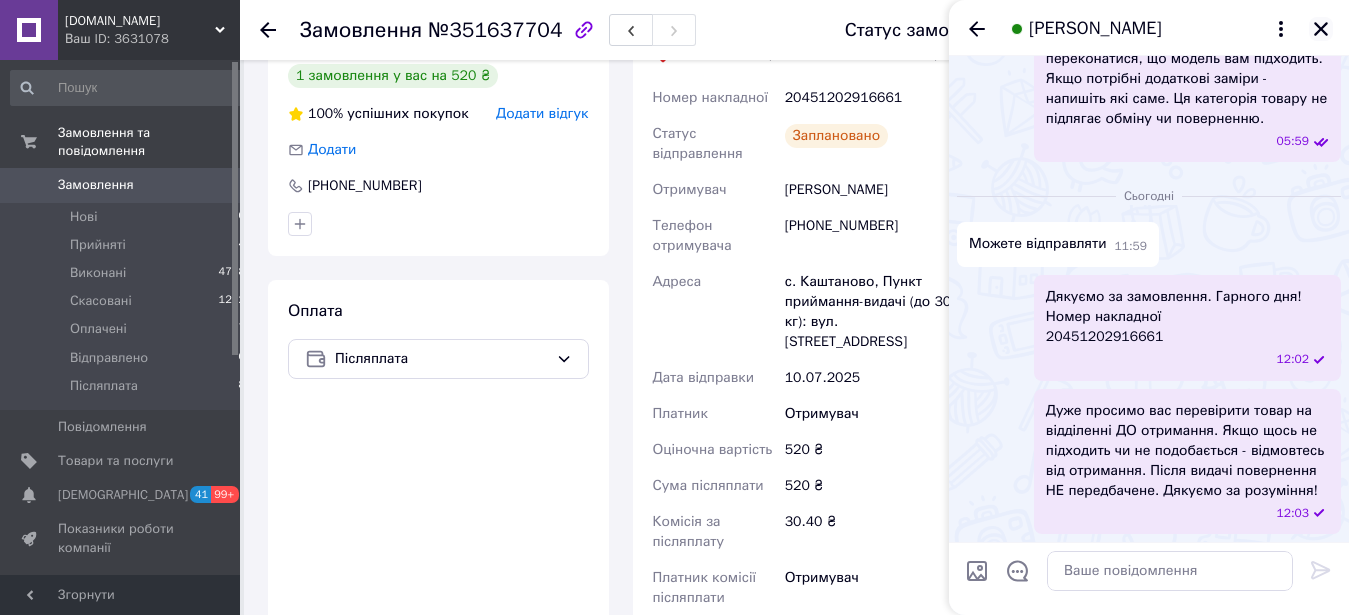 click 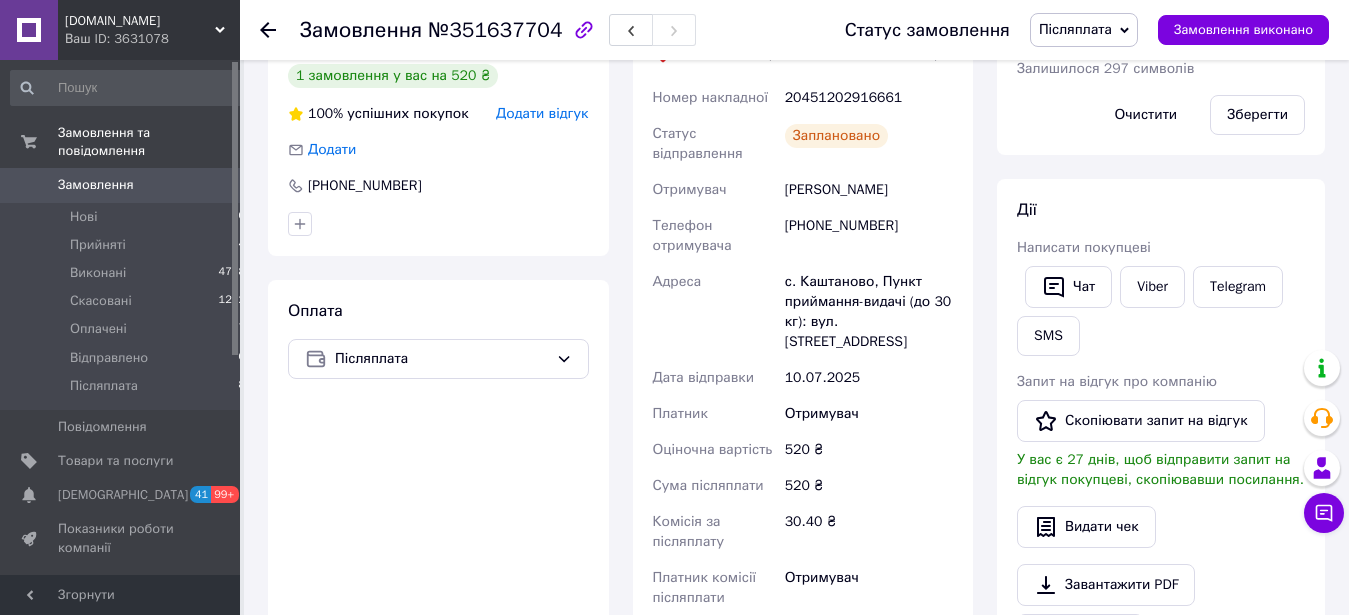 click 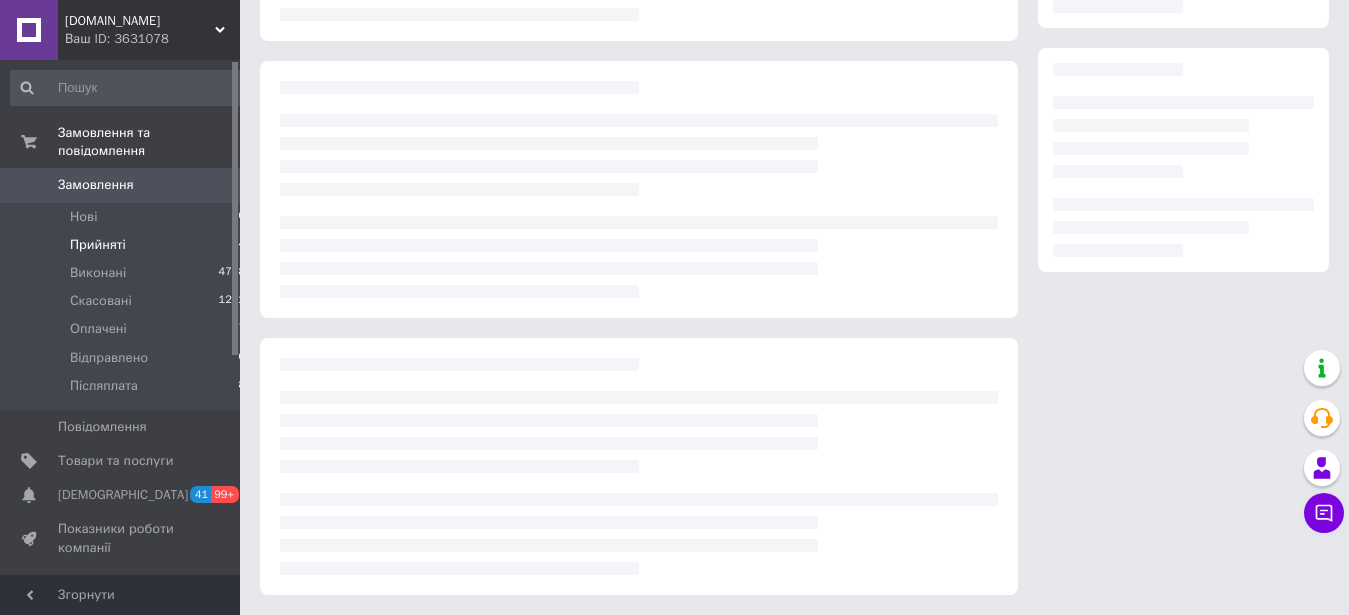 scroll, scrollTop: 0, scrollLeft: 0, axis: both 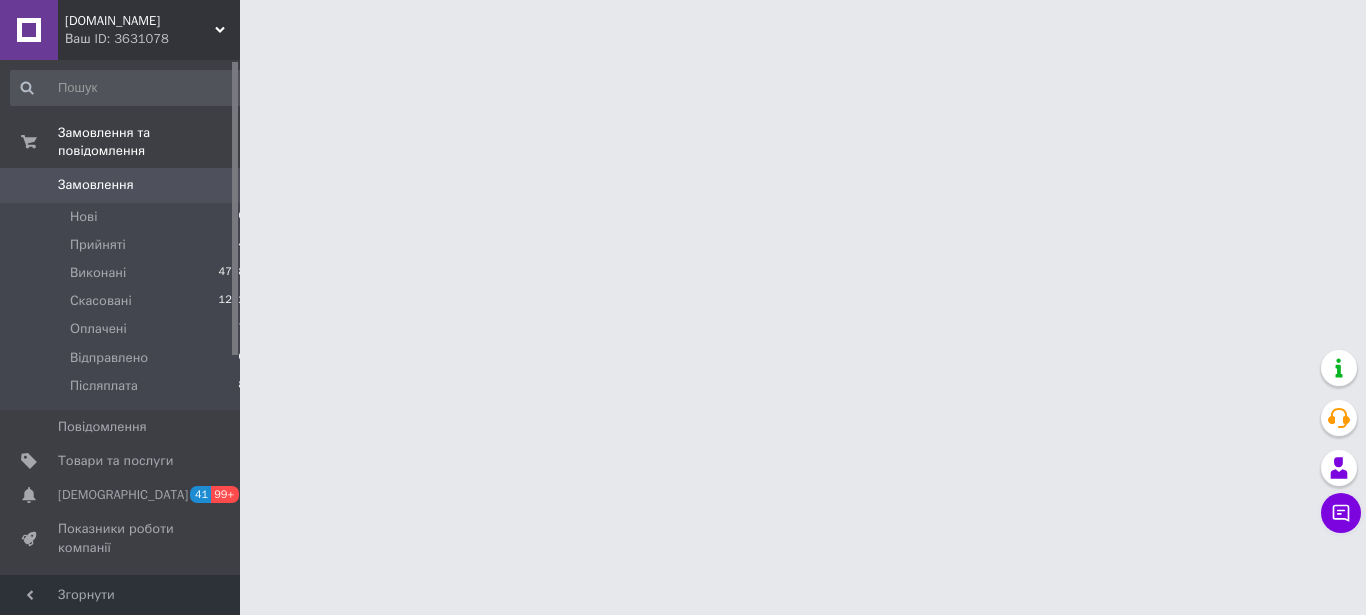 click on "0" at bounding box center (212, 185) 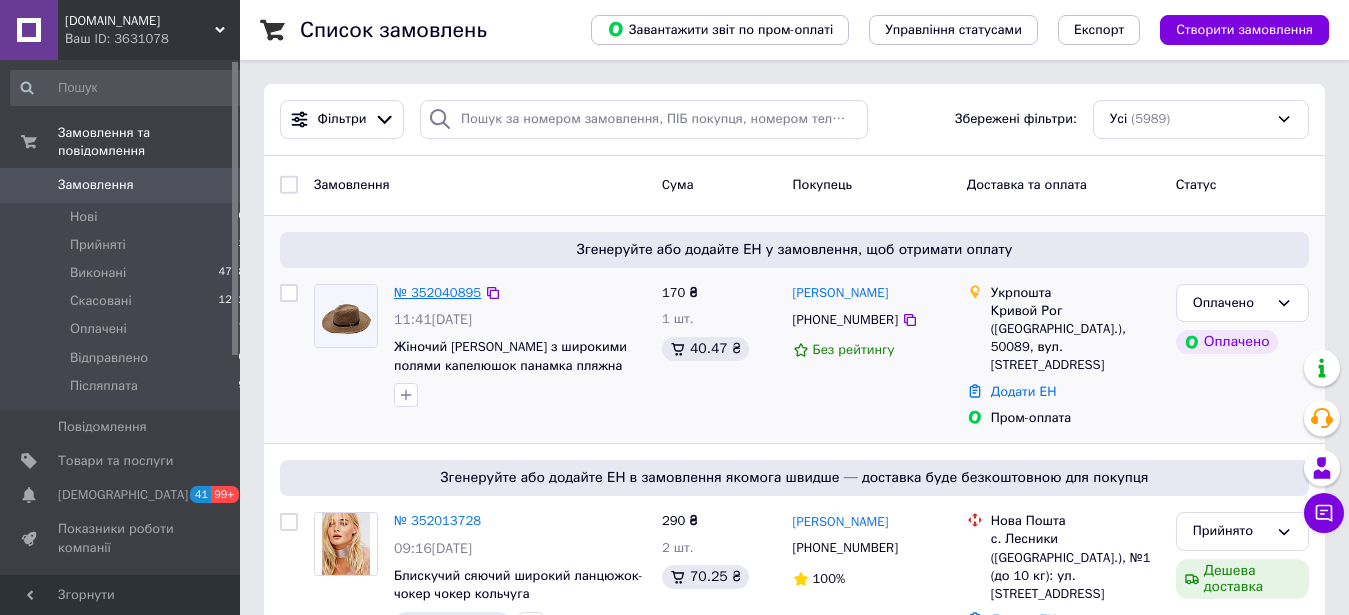 click on "№ 352040895" at bounding box center [437, 292] 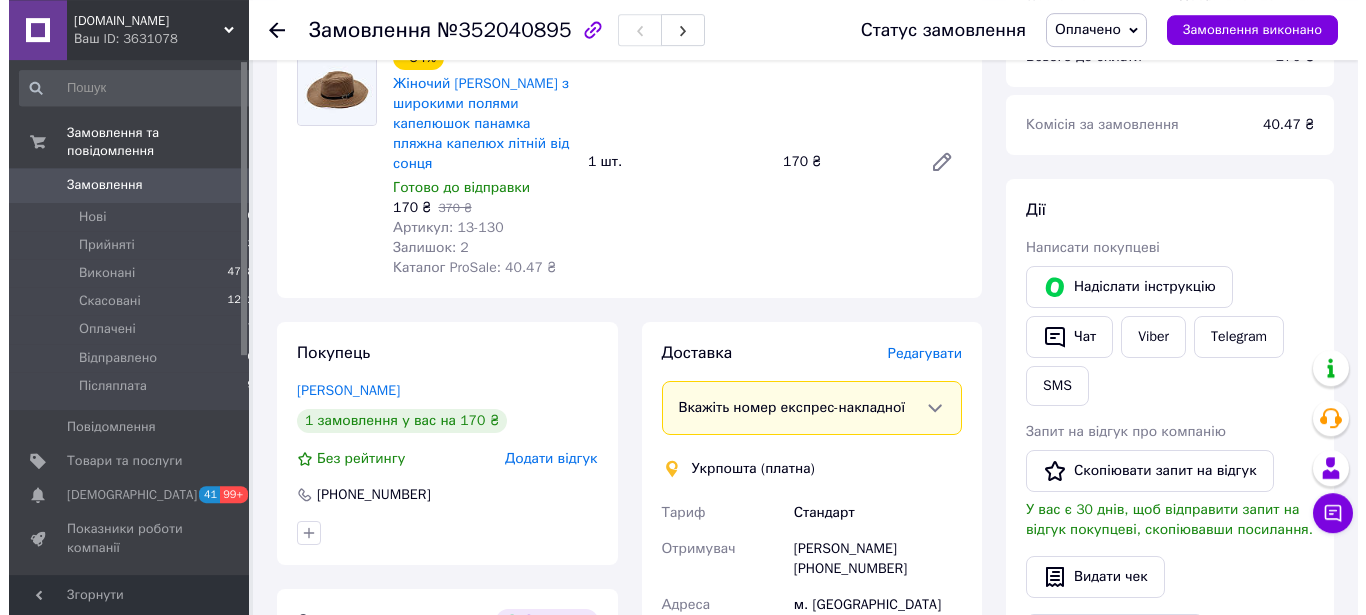 scroll, scrollTop: 816, scrollLeft: 0, axis: vertical 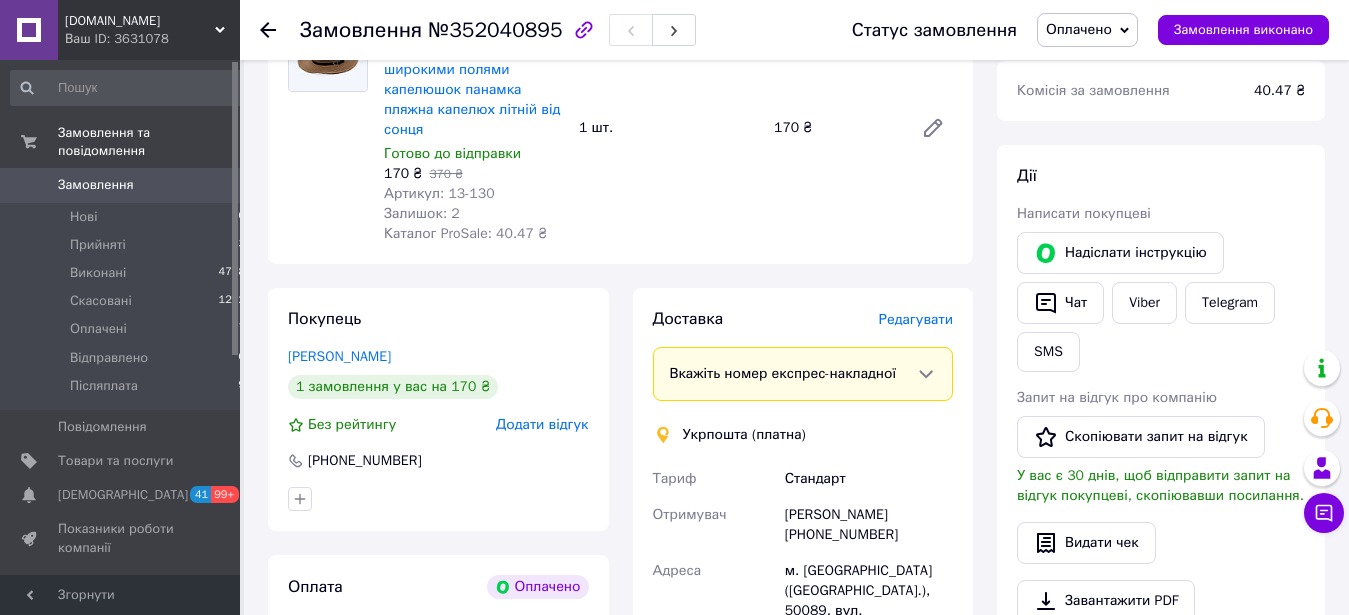 click on "Редагувати" at bounding box center (916, 319) 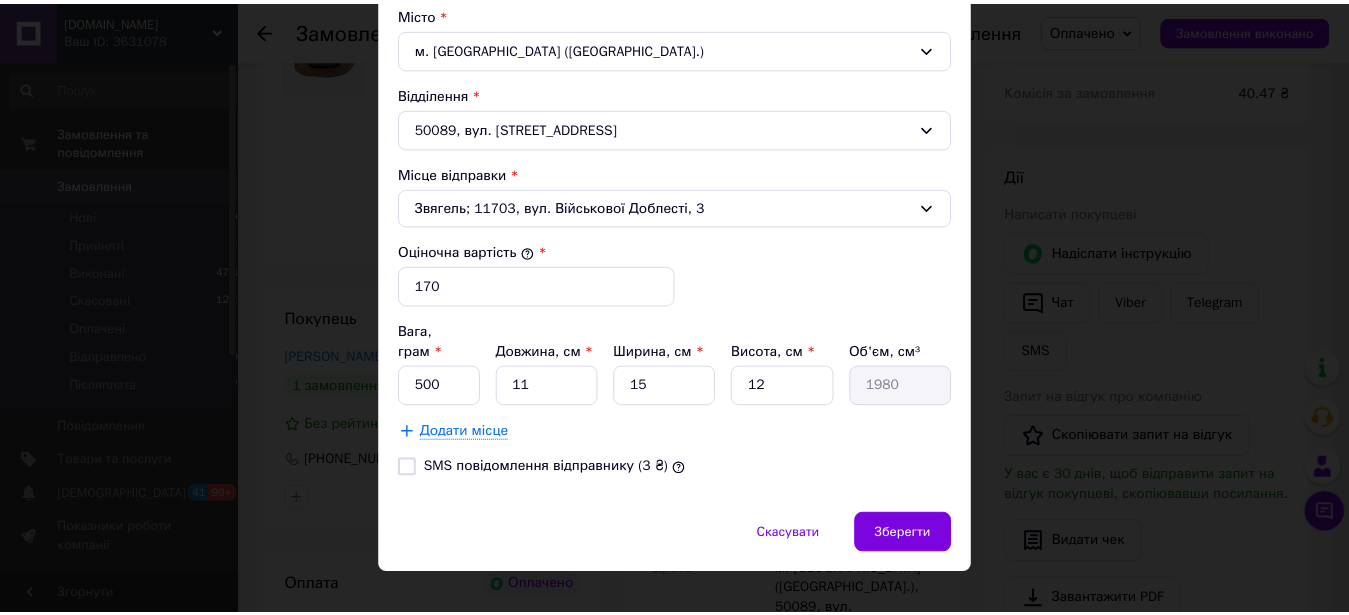 scroll, scrollTop: 636, scrollLeft: 0, axis: vertical 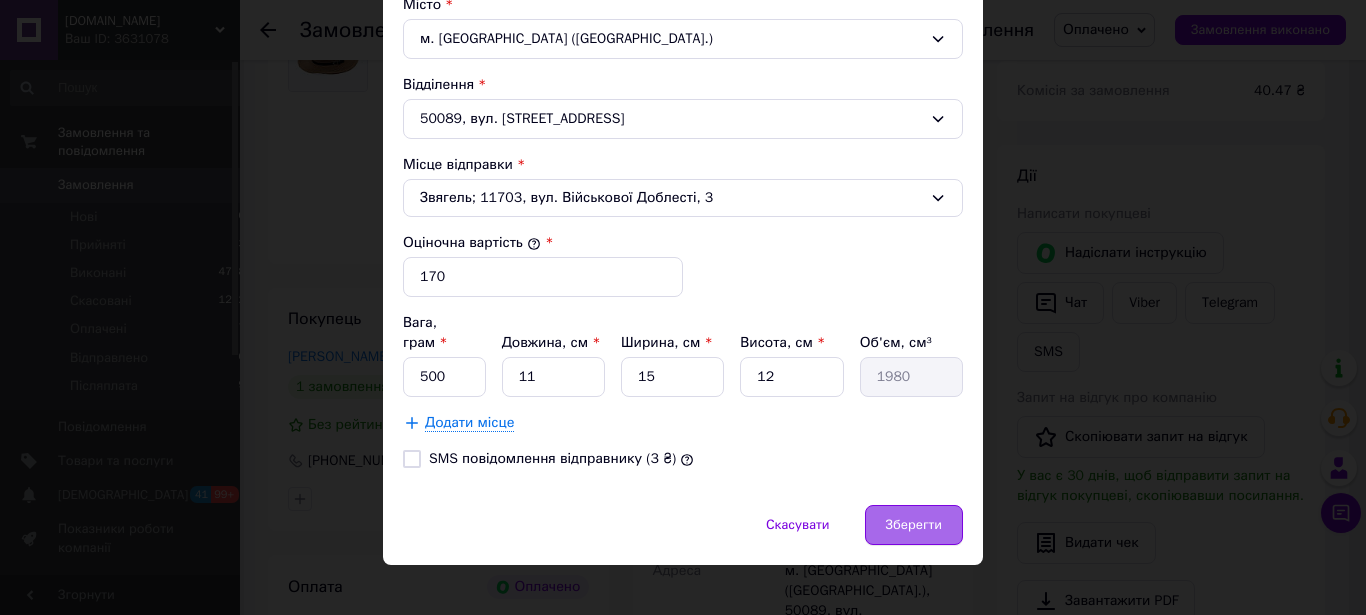 click on "Зберегти" at bounding box center [914, 525] 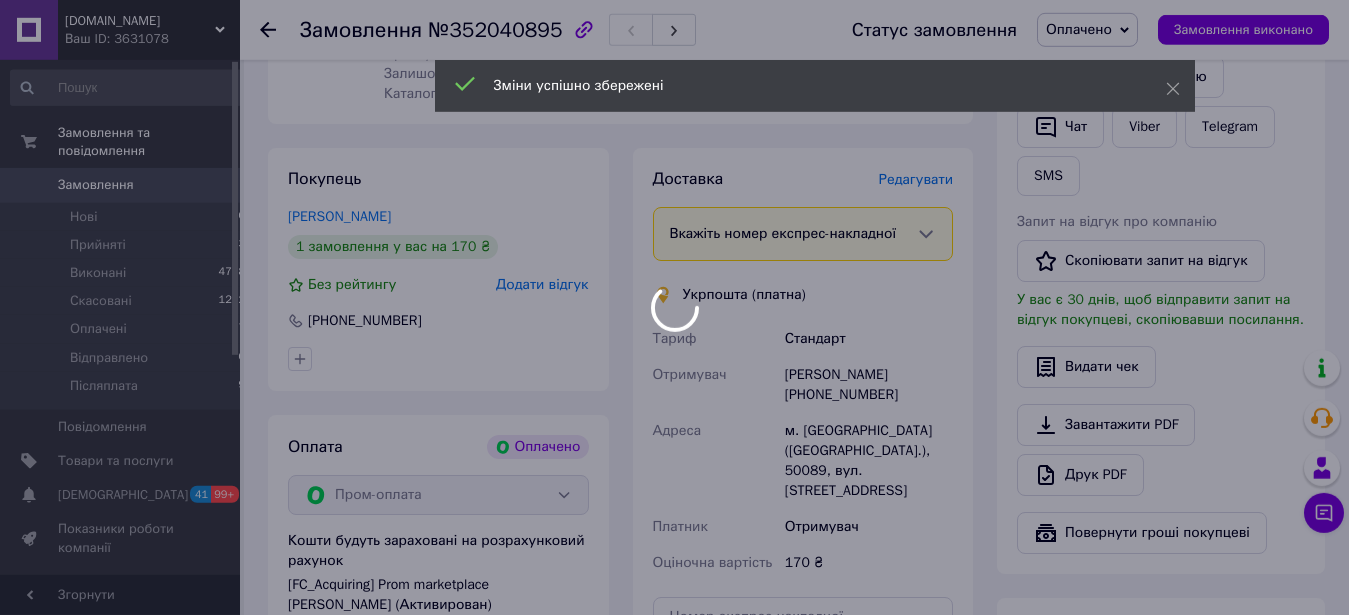 scroll, scrollTop: 1326, scrollLeft: 0, axis: vertical 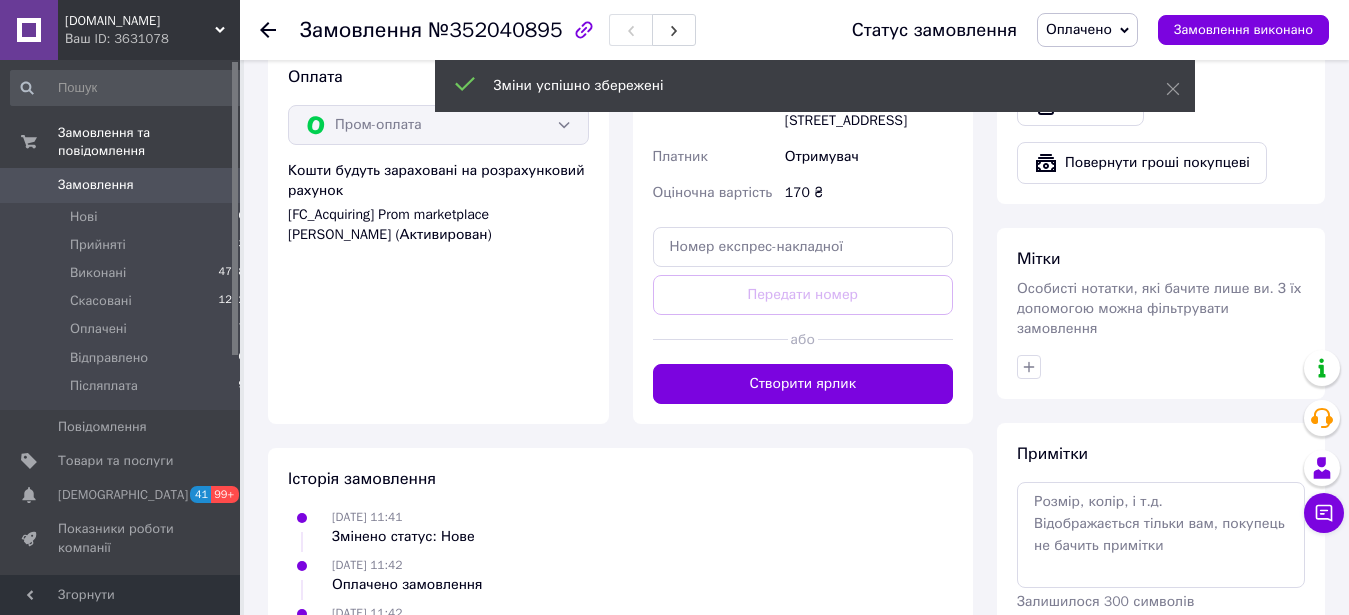 click on "Створити ярлик" at bounding box center (803, 384) 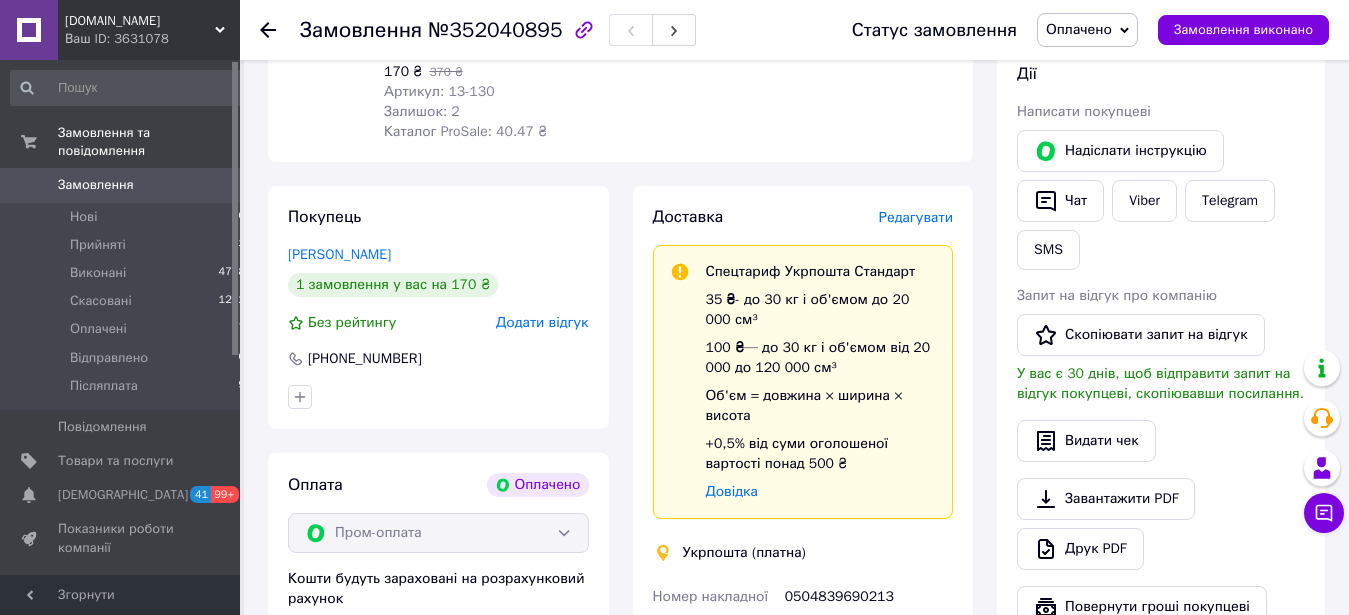 scroll, scrollTop: 1122, scrollLeft: 0, axis: vertical 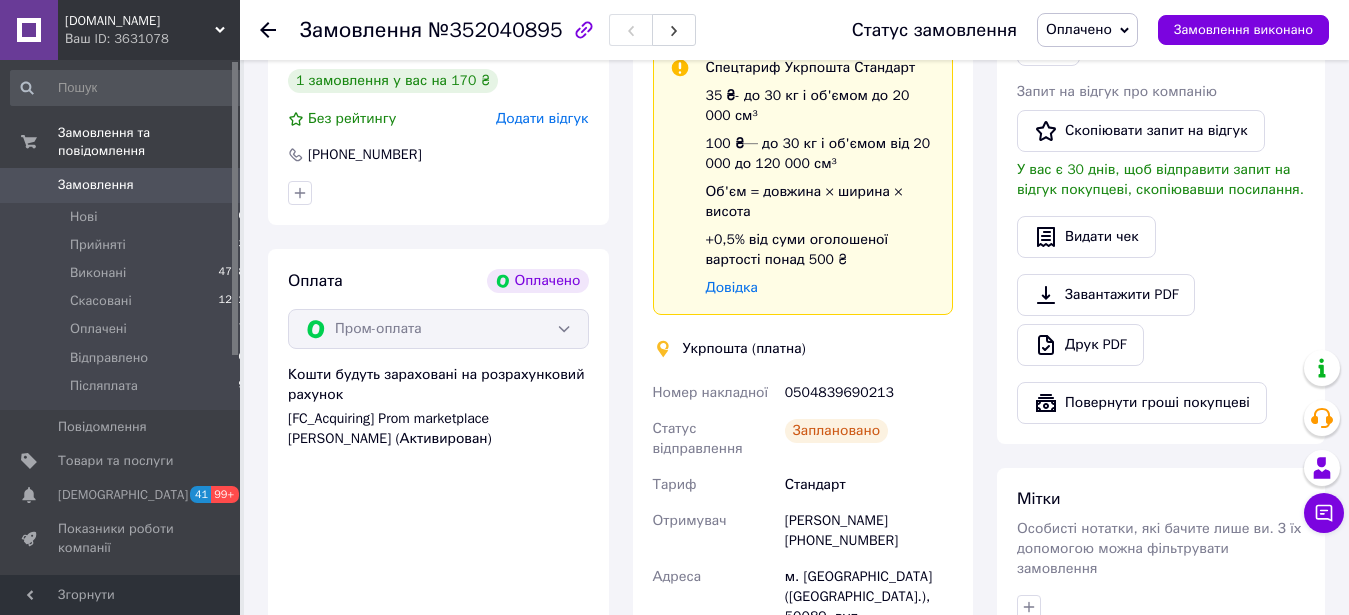 click on "0504839690213" at bounding box center (869, 393) 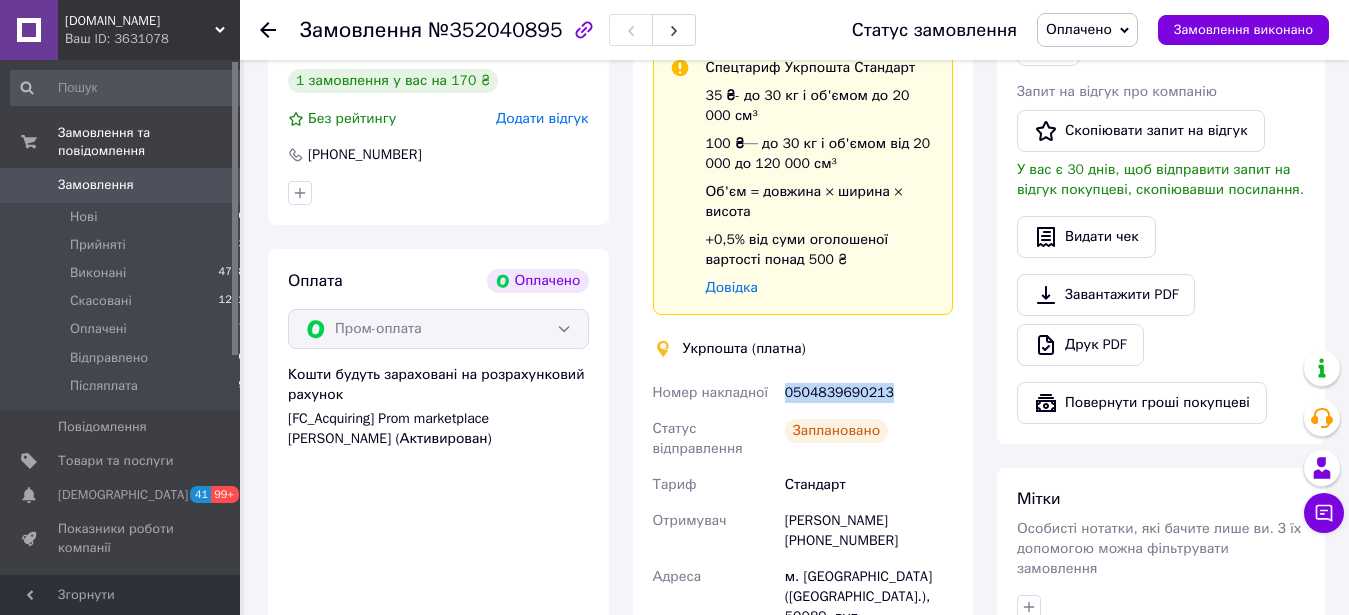 click on "0504839690213" at bounding box center (869, 393) 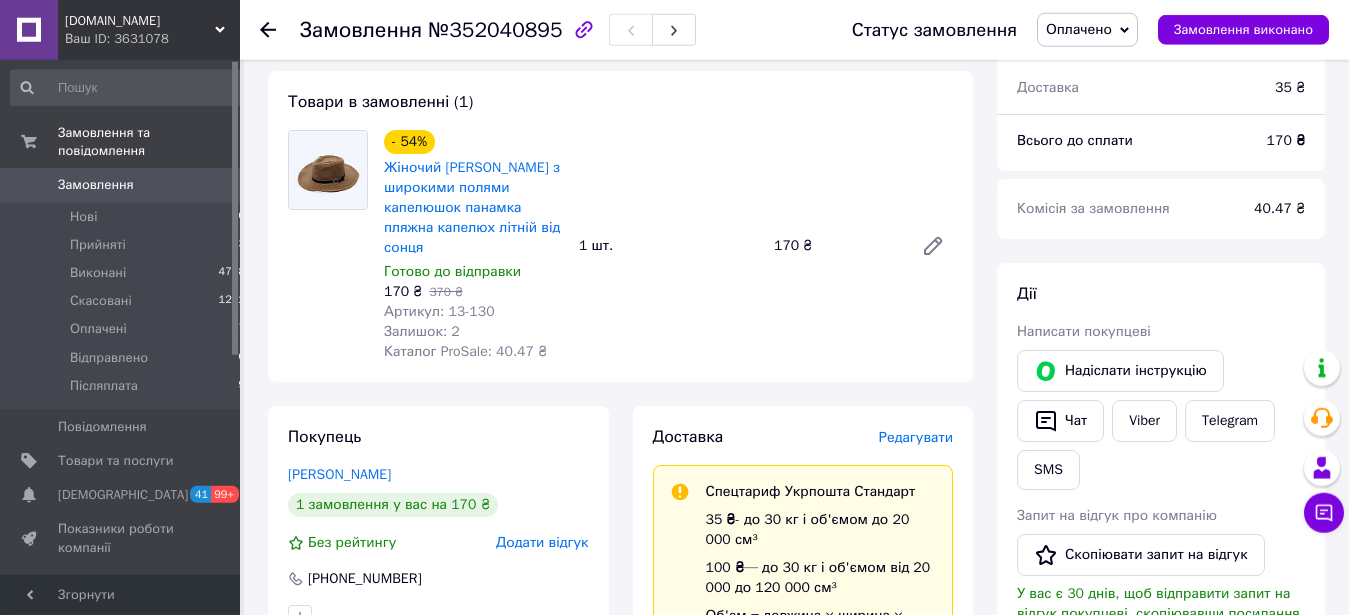 scroll, scrollTop: 714, scrollLeft: 0, axis: vertical 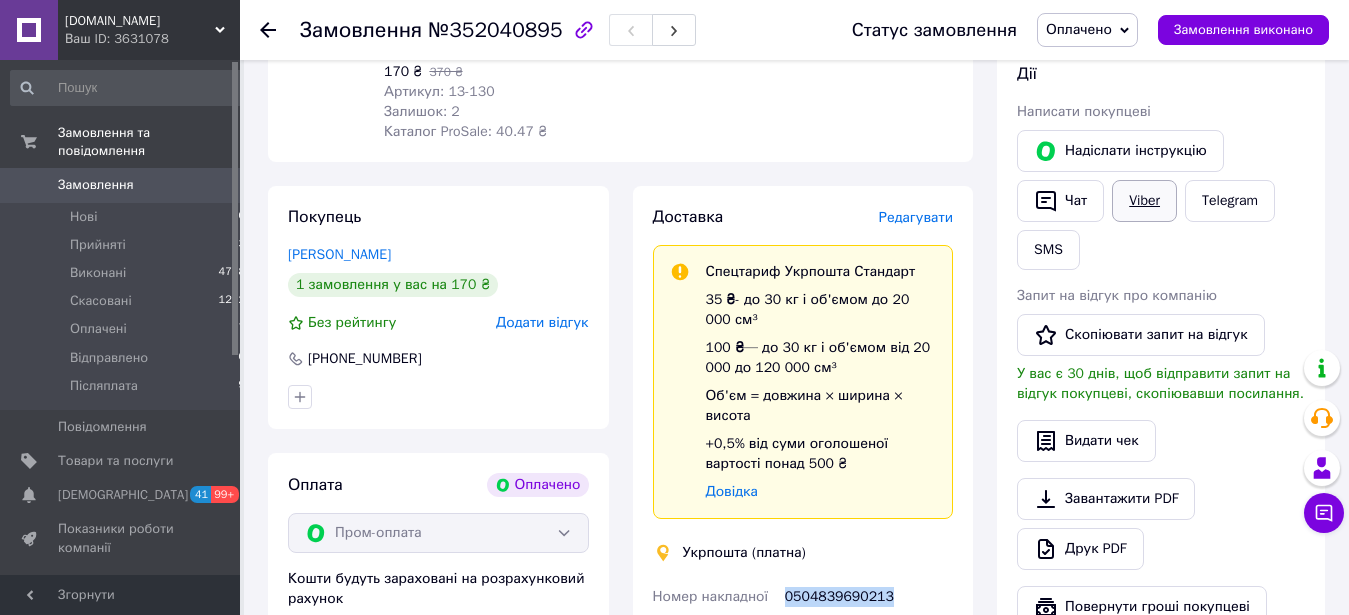 click on "Viber" at bounding box center [1144, 201] 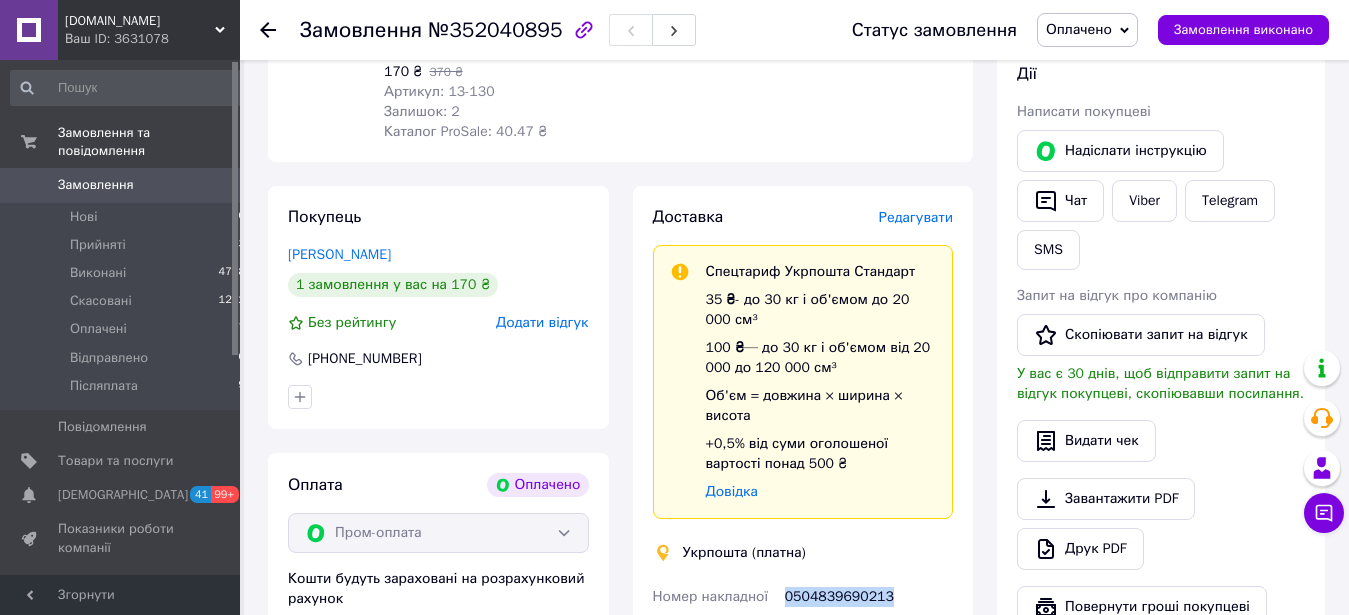 click on "№352040895" at bounding box center (495, 30) 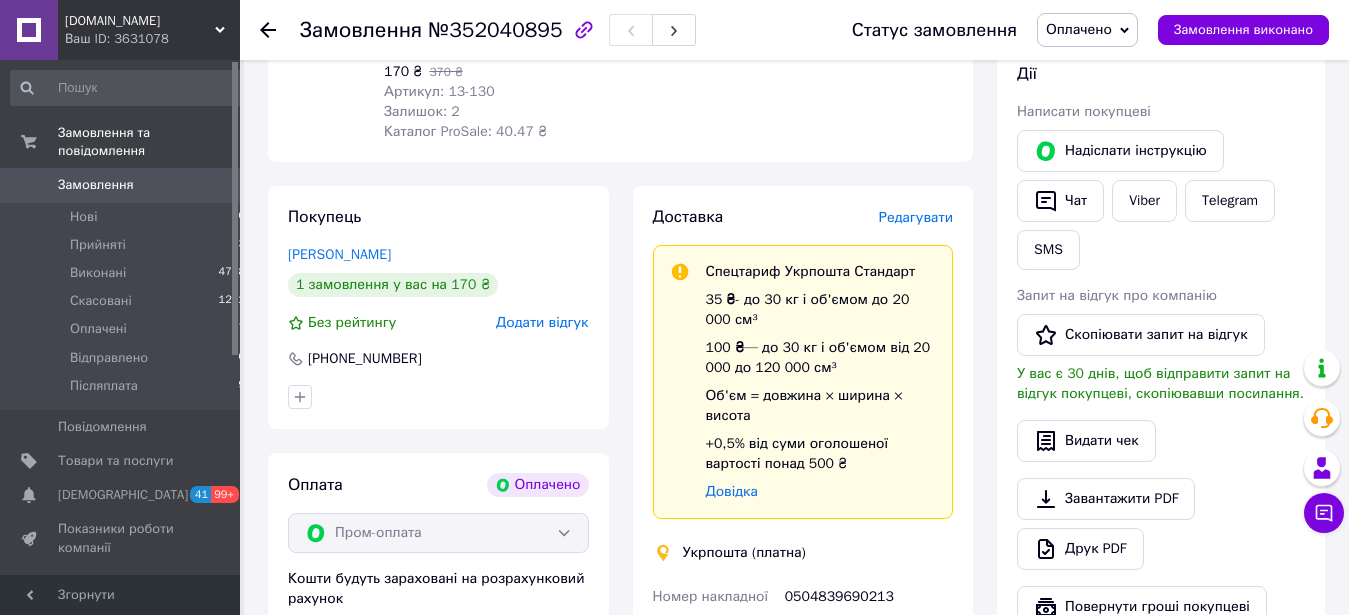 click on "№352040895" at bounding box center (495, 30) 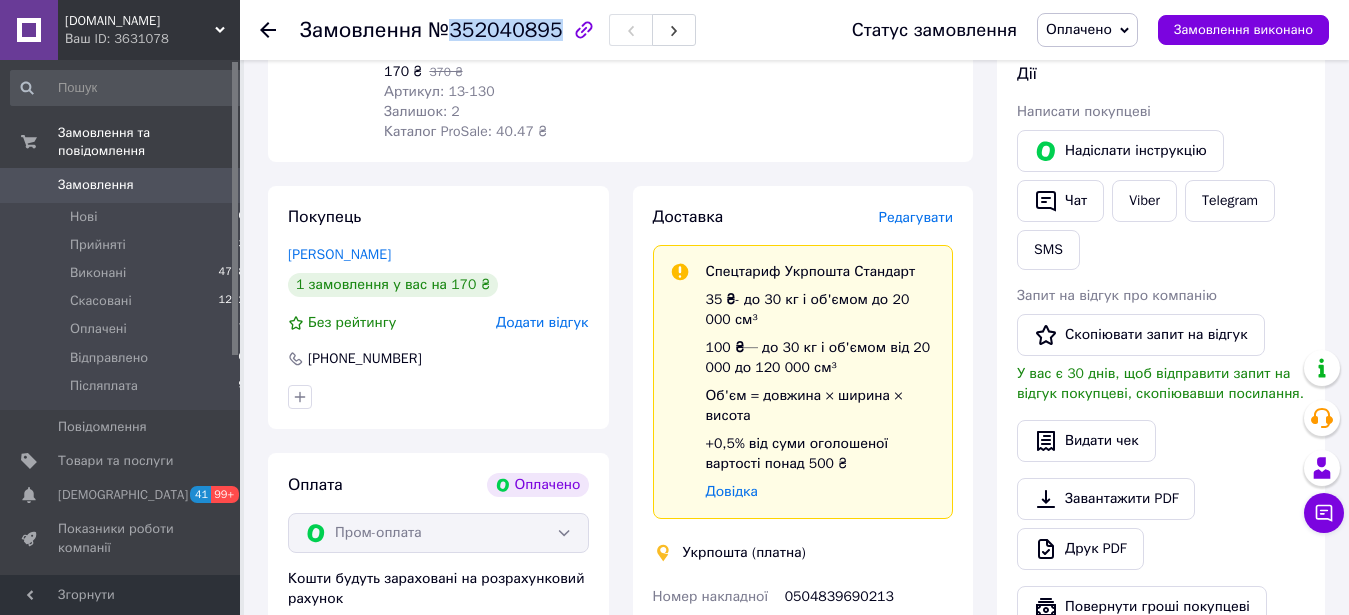 click on "№352040895" at bounding box center [495, 30] 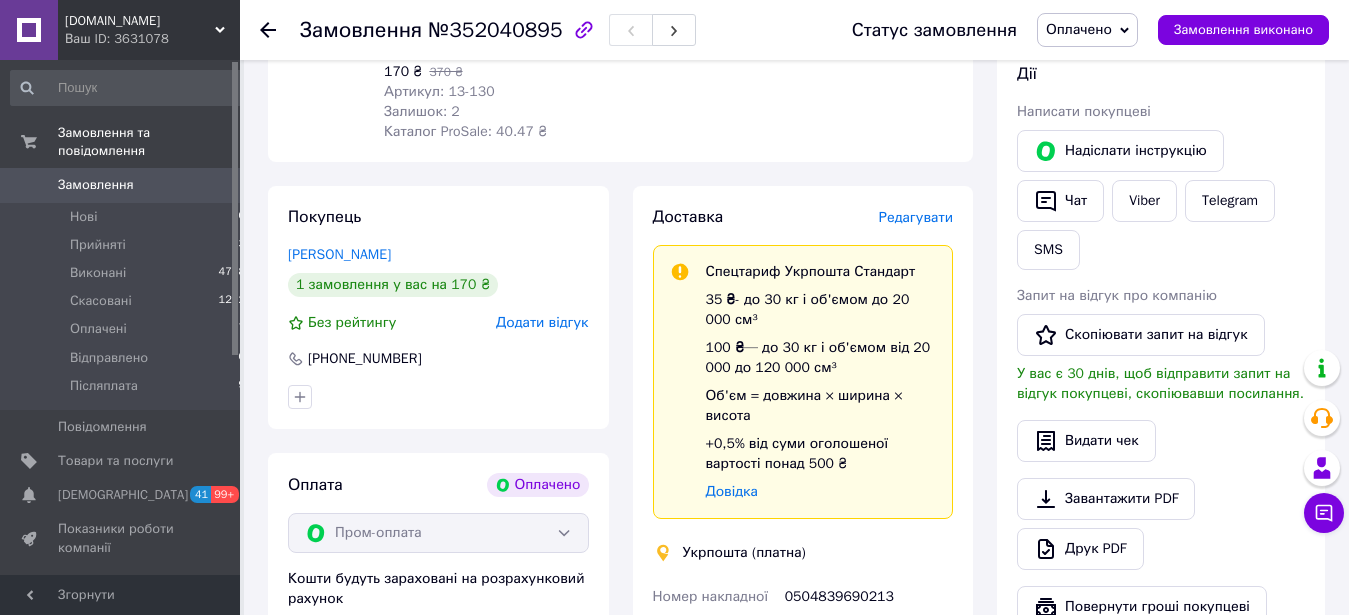 click on "№352040895" at bounding box center [495, 30] 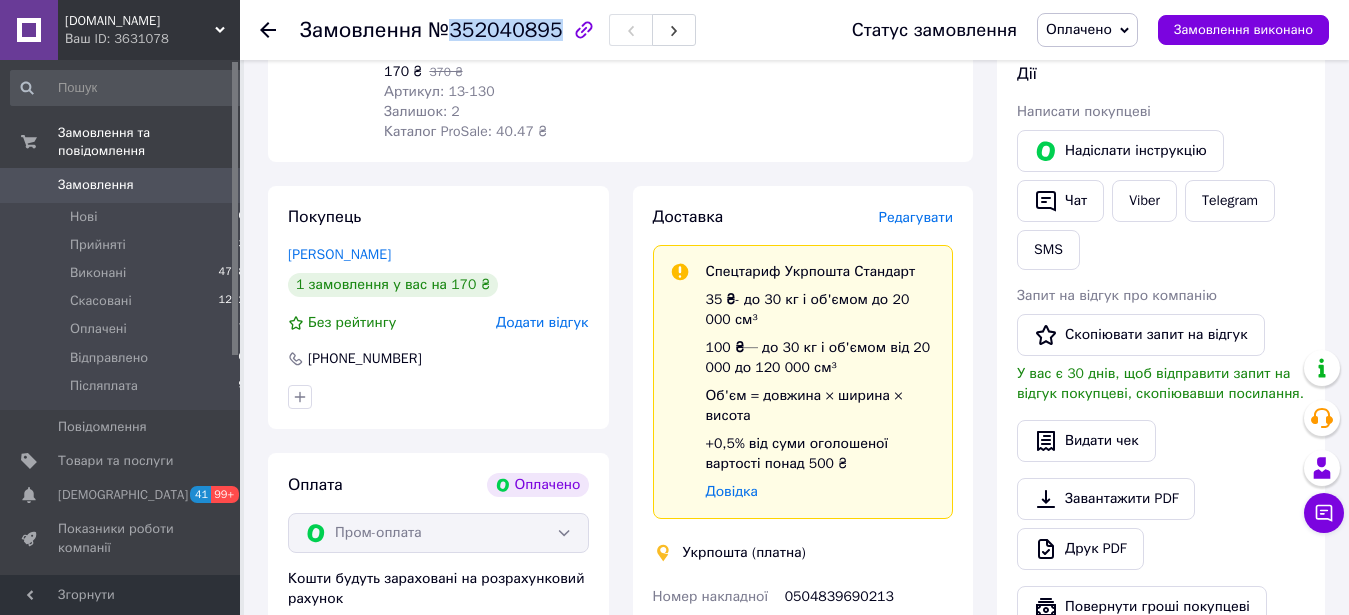 click on "№352040895" at bounding box center (495, 30) 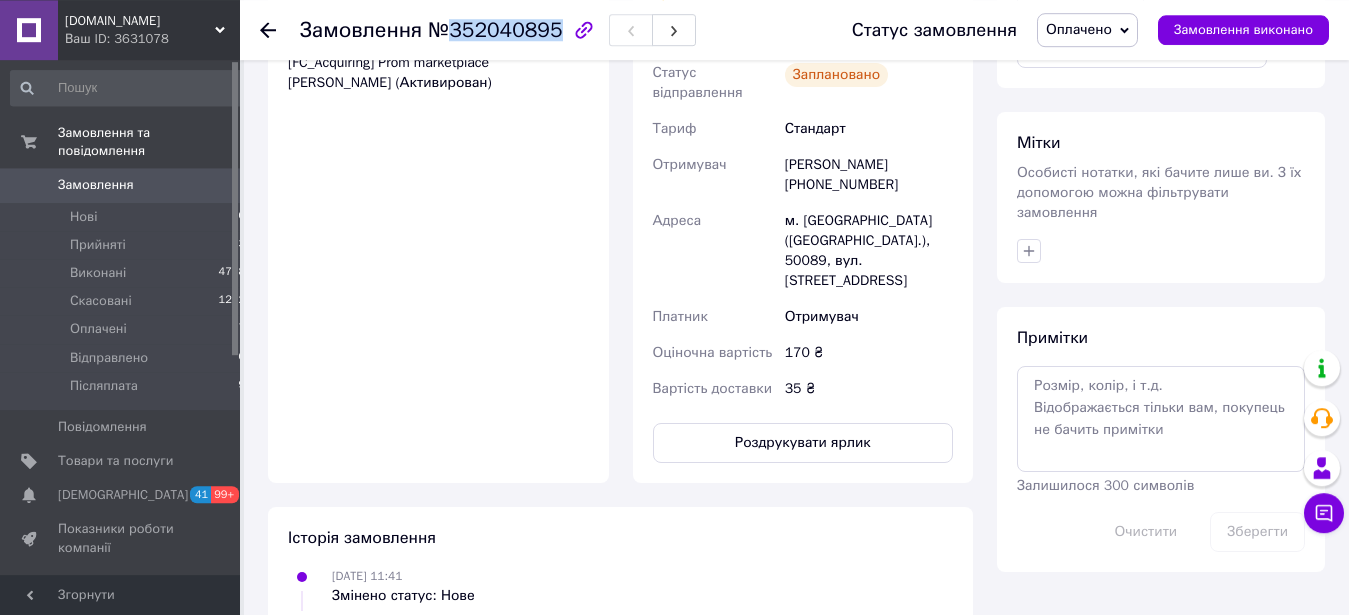 scroll, scrollTop: 1428, scrollLeft: 0, axis: vertical 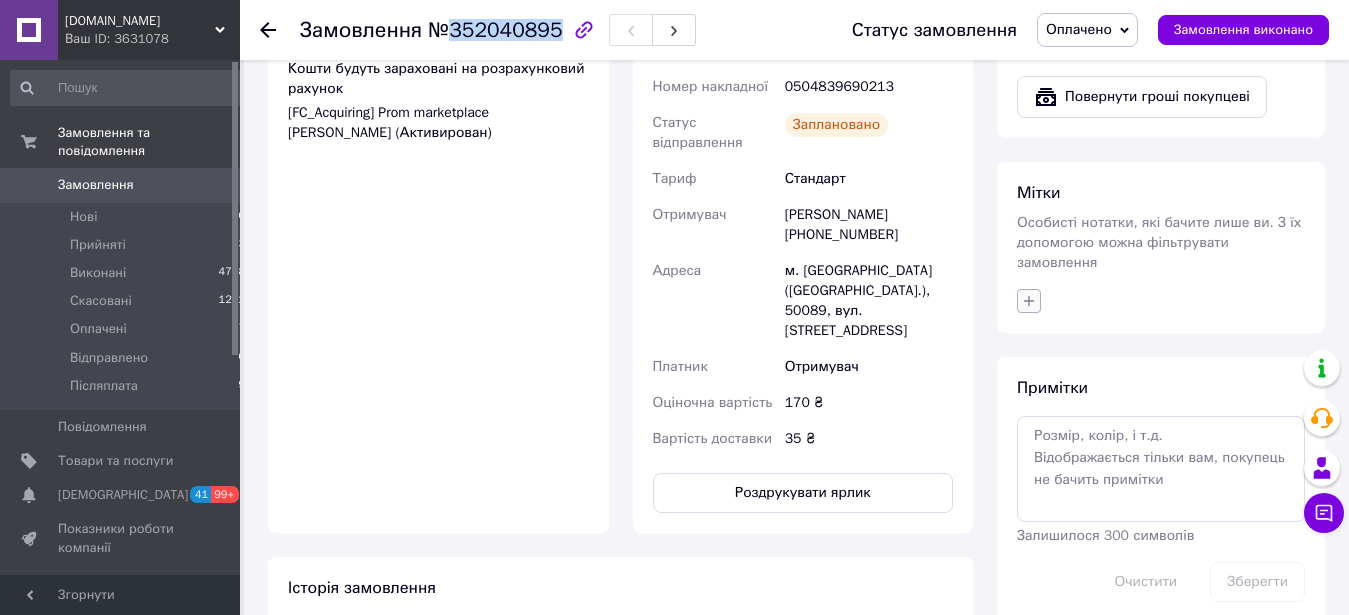 drag, startPoint x: 1023, startPoint y: 243, endPoint x: 1022, endPoint y: 259, distance: 16.03122 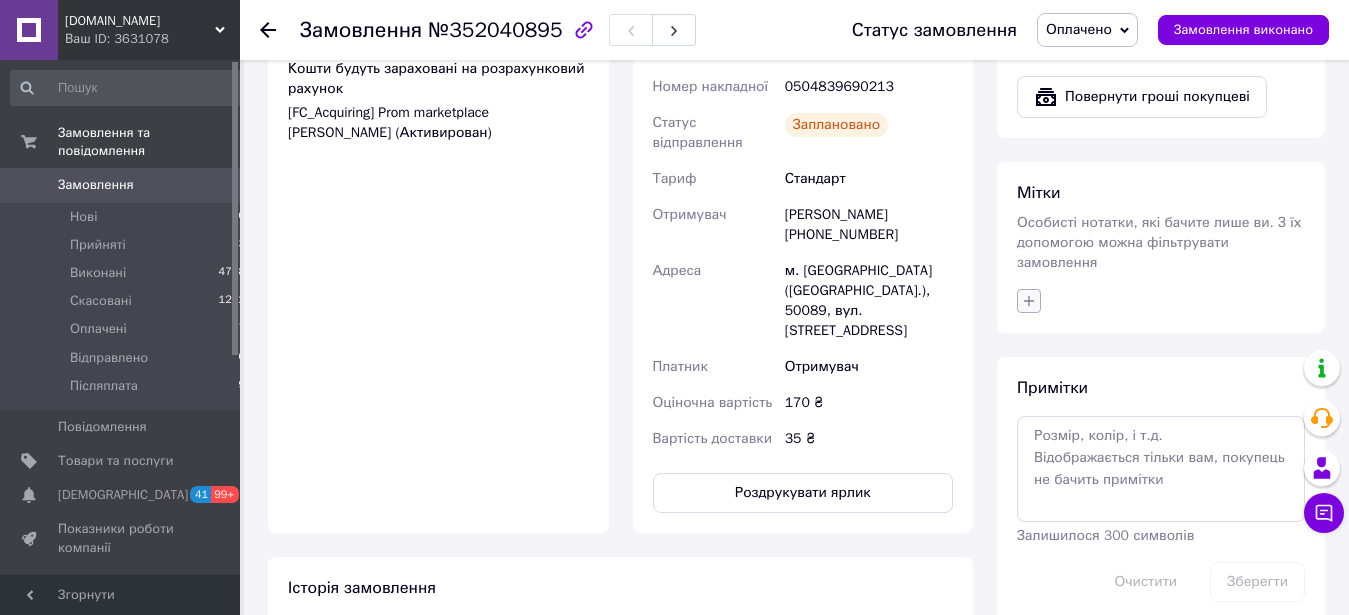 click 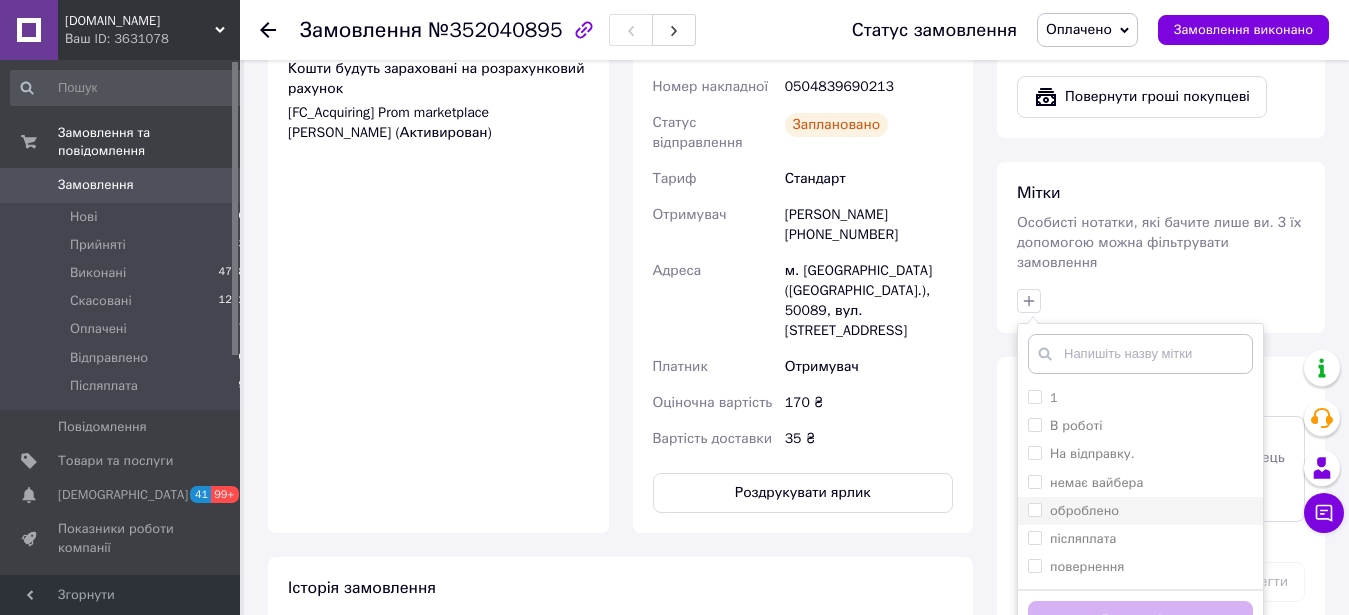 click on "оброблено" at bounding box center [1034, 509] 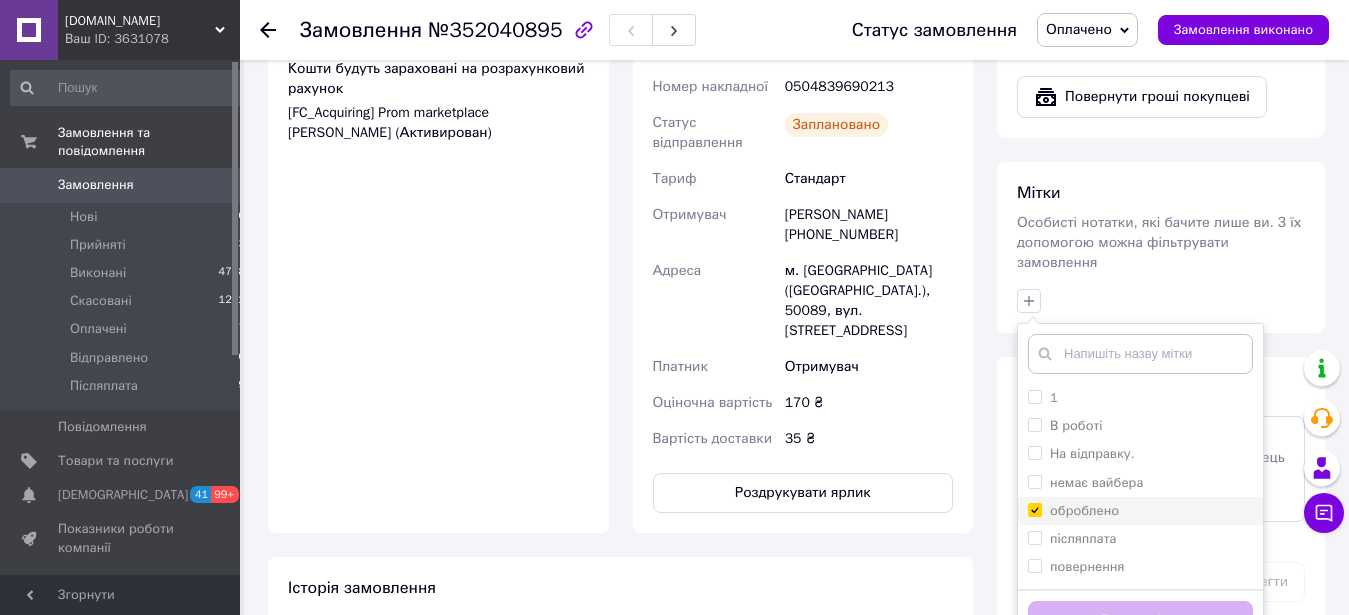 checkbox on "true" 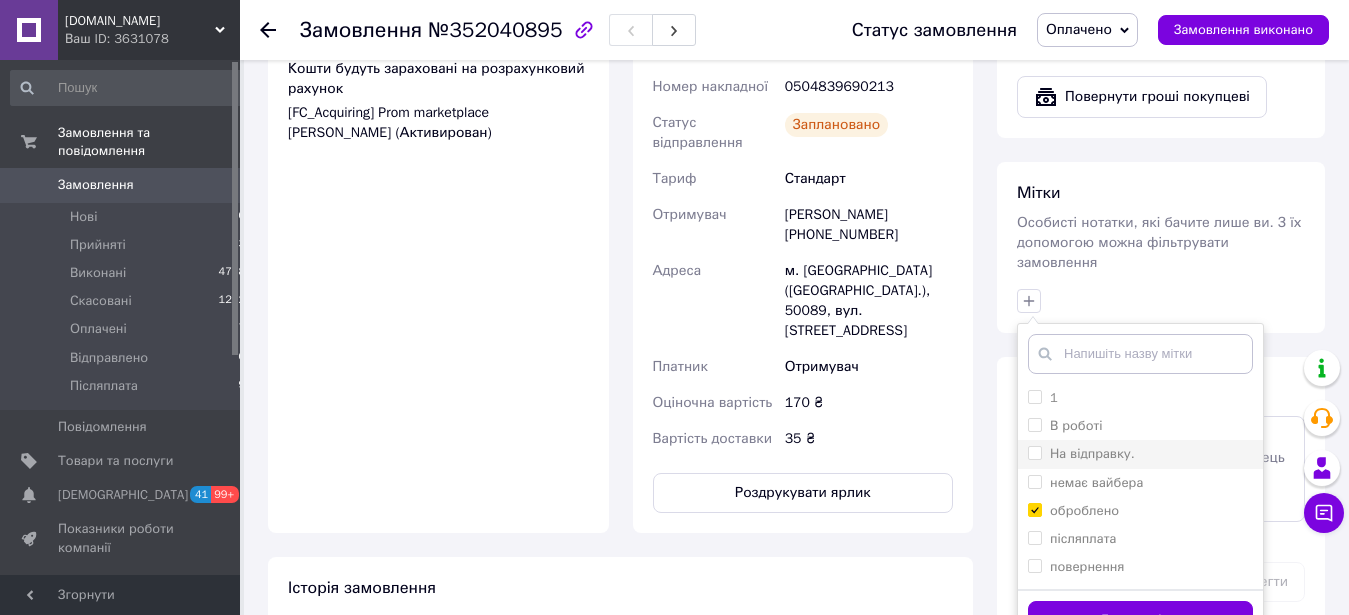 click on "На відправку." at bounding box center (1034, 452) 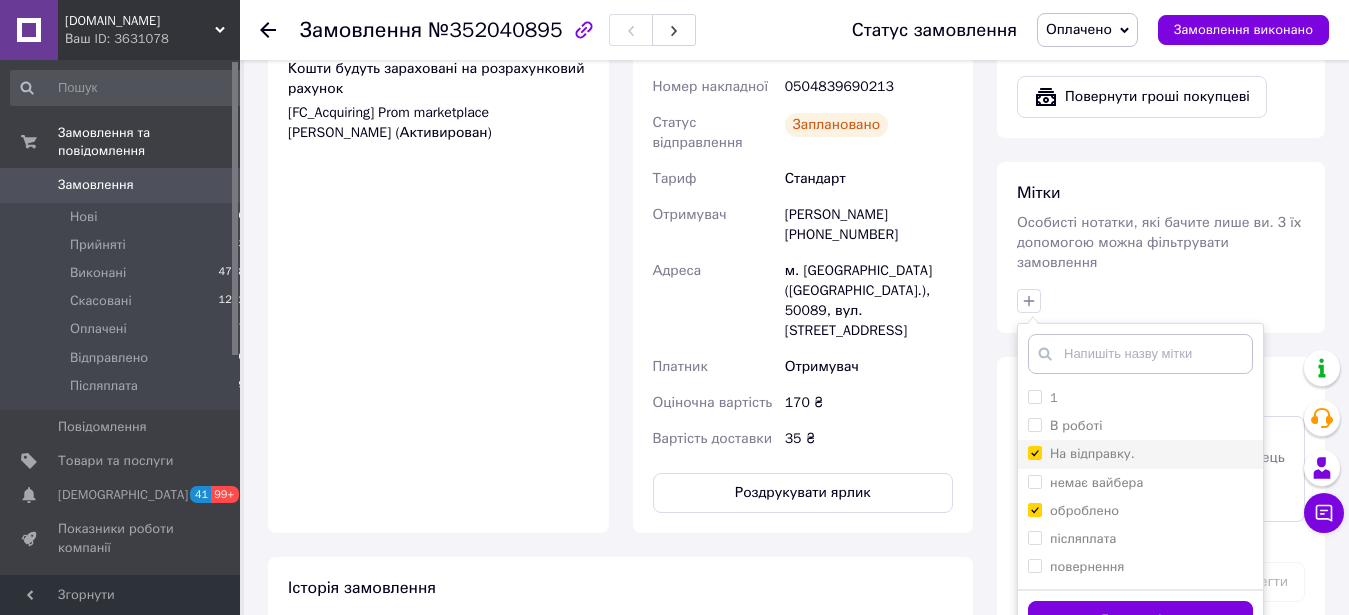 checkbox on "true" 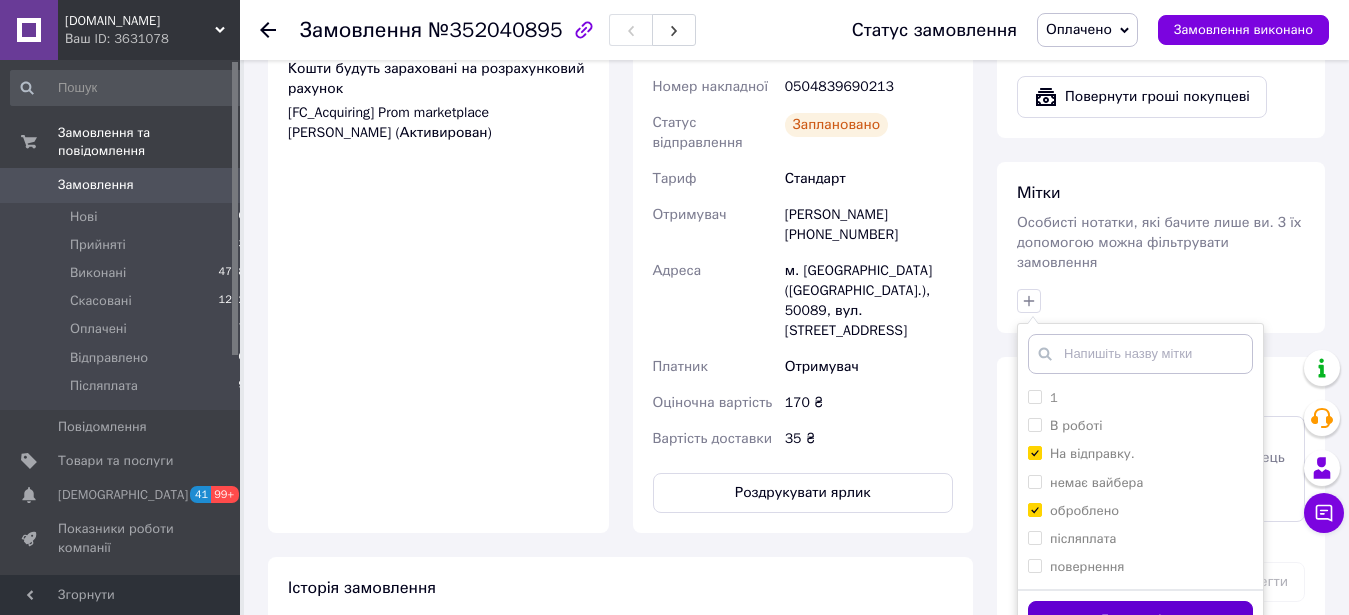 click on "Додати мітку" at bounding box center [1140, 619] 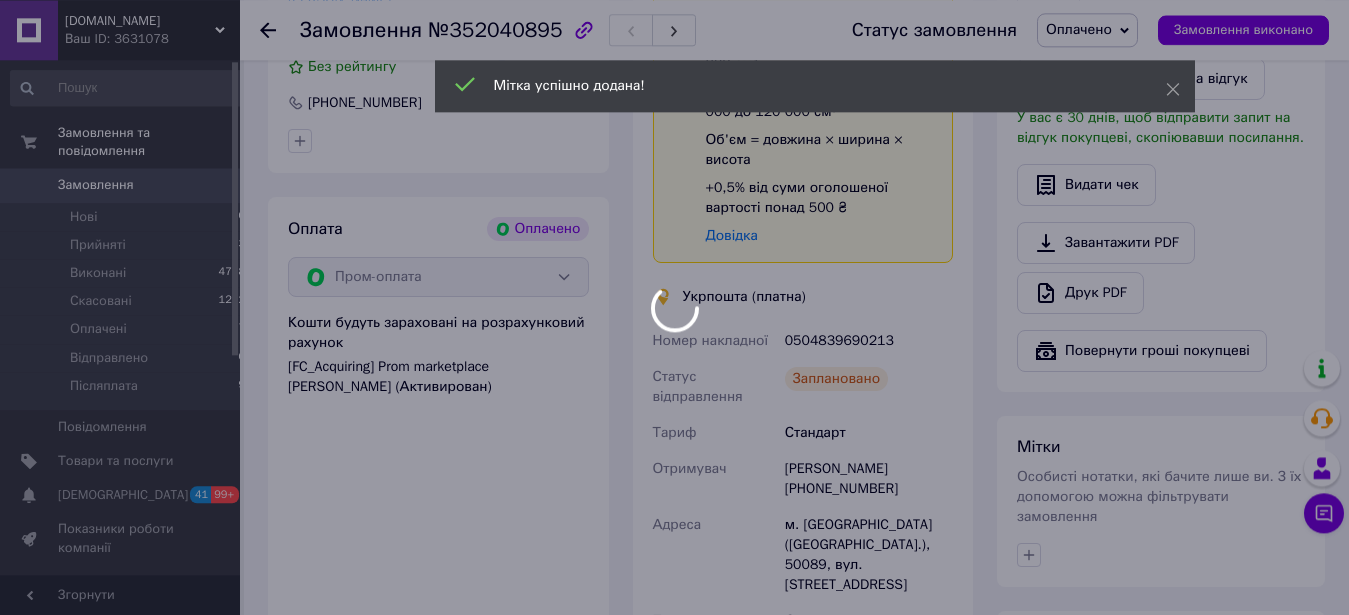 scroll, scrollTop: 1326, scrollLeft: 0, axis: vertical 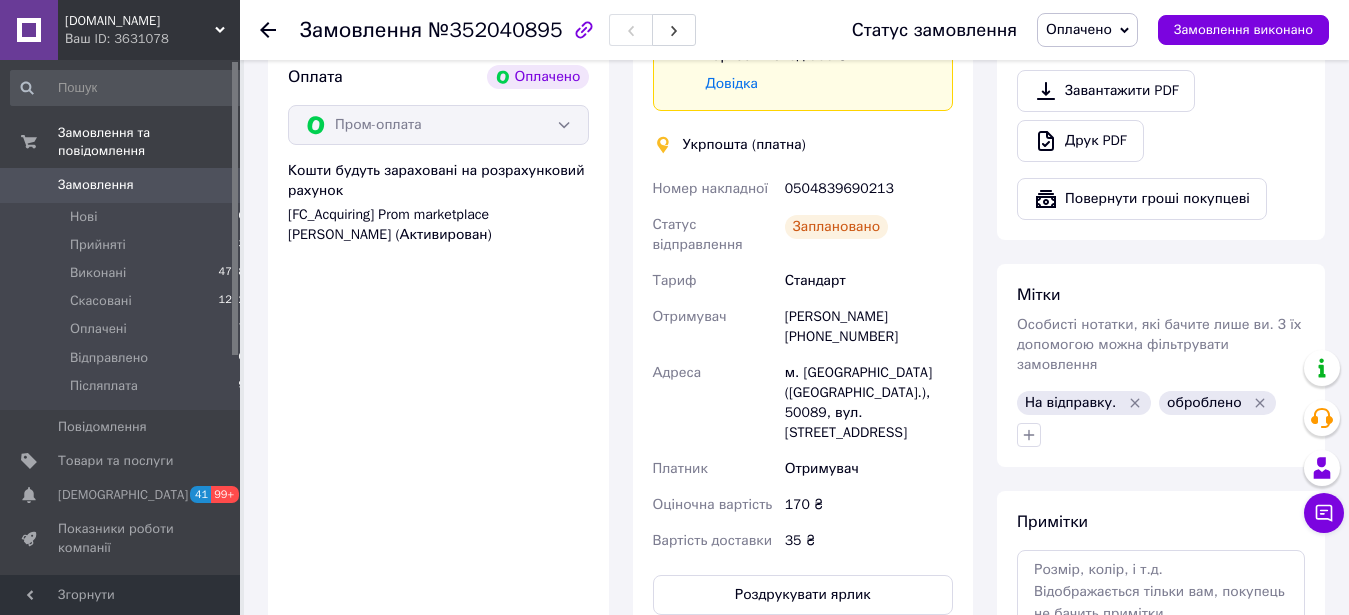click 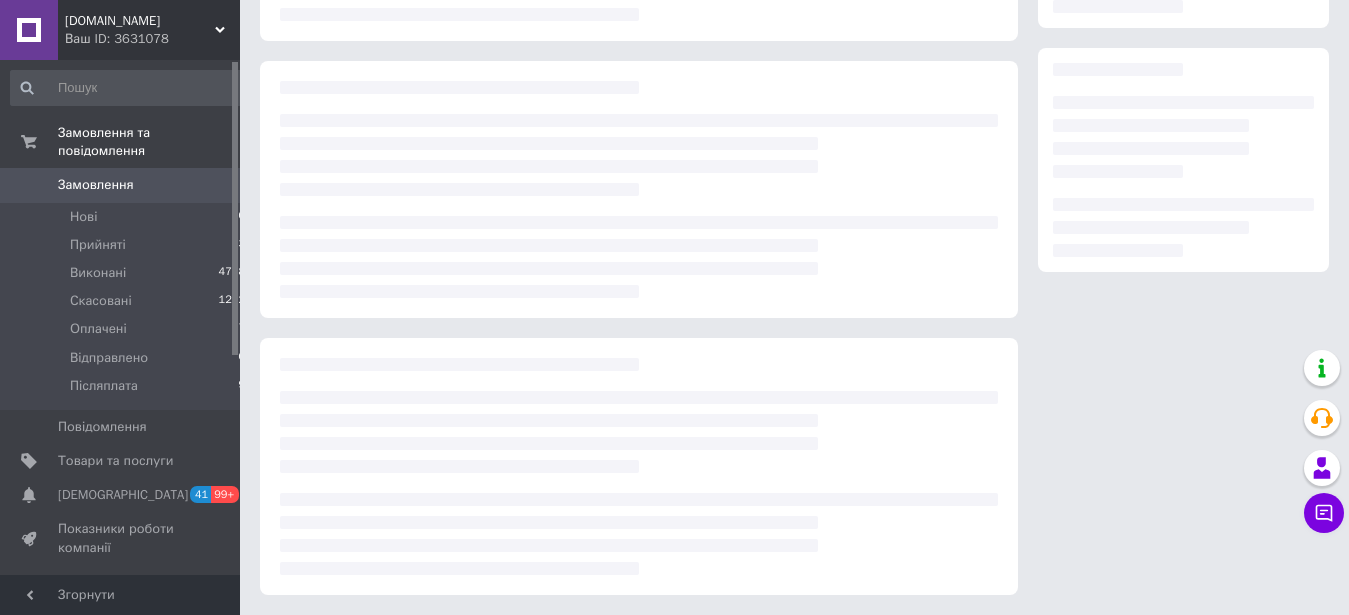 scroll, scrollTop: 0, scrollLeft: 0, axis: both 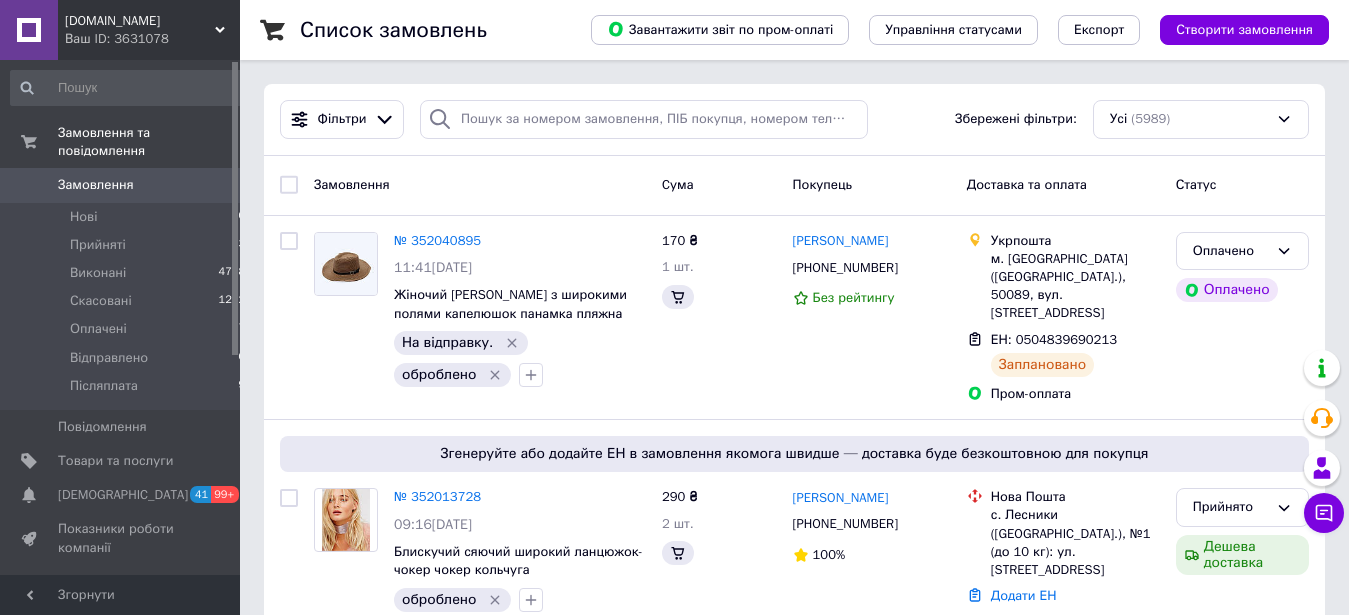 click on "Товари та послуги" at bounding box center (115, 461) 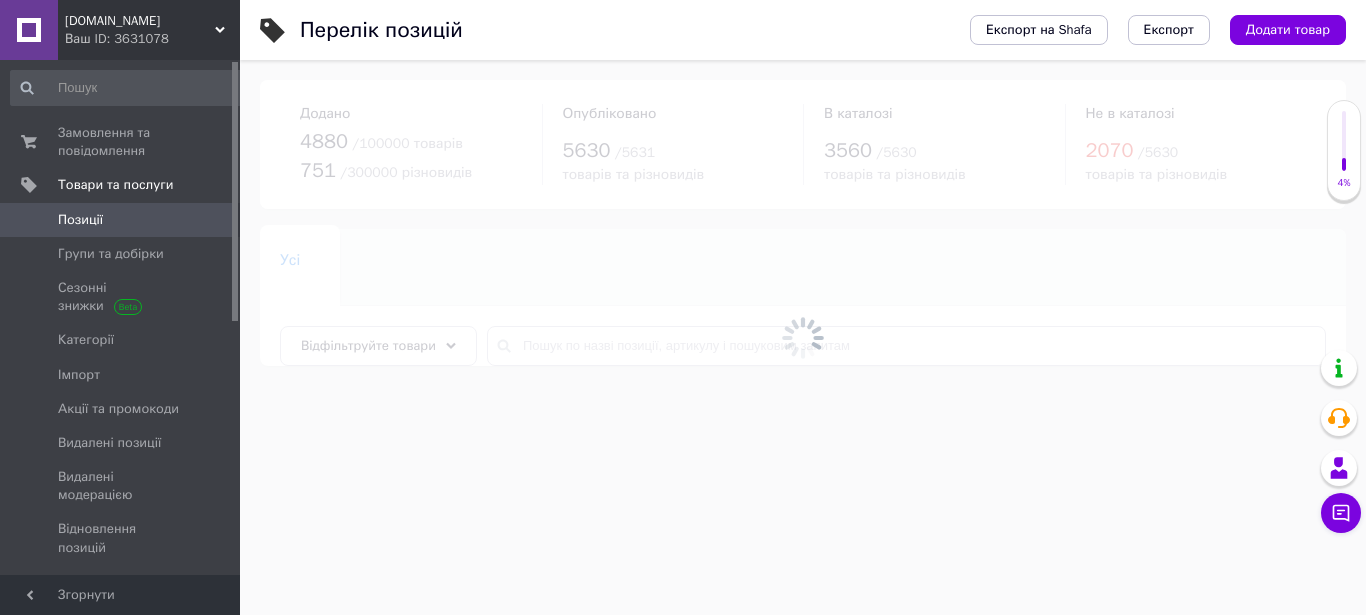 click at bounding box center (803, 337) 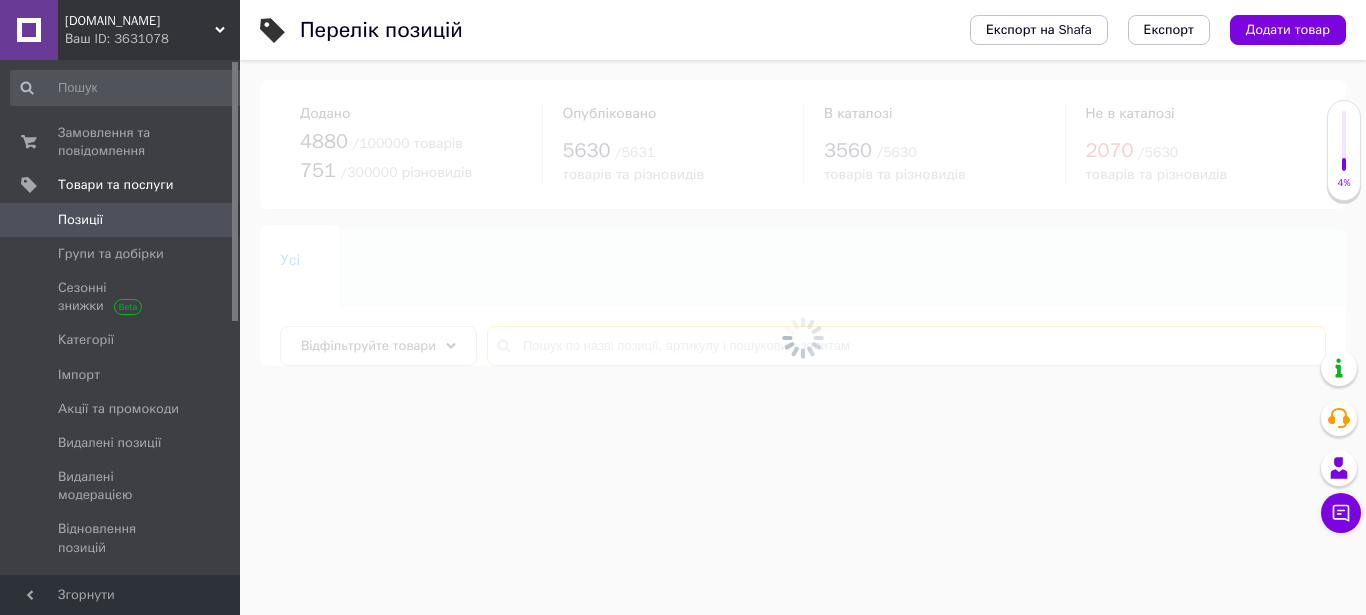 click at bounding box center (906, 346) 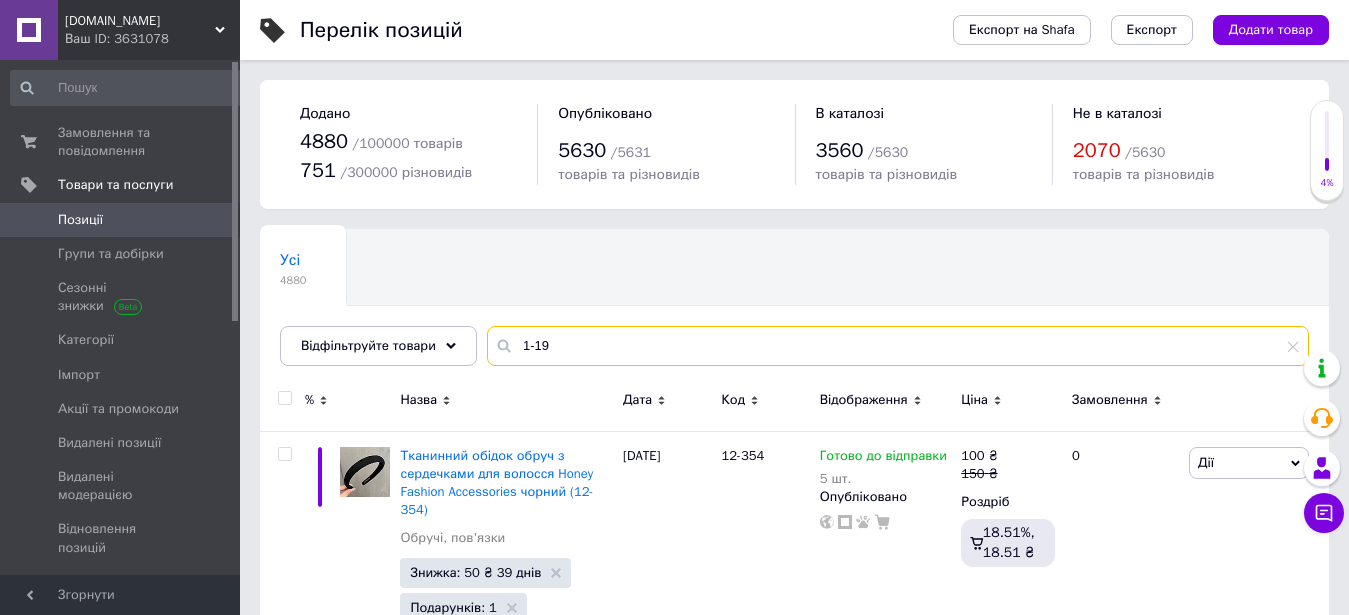type on "1-195" 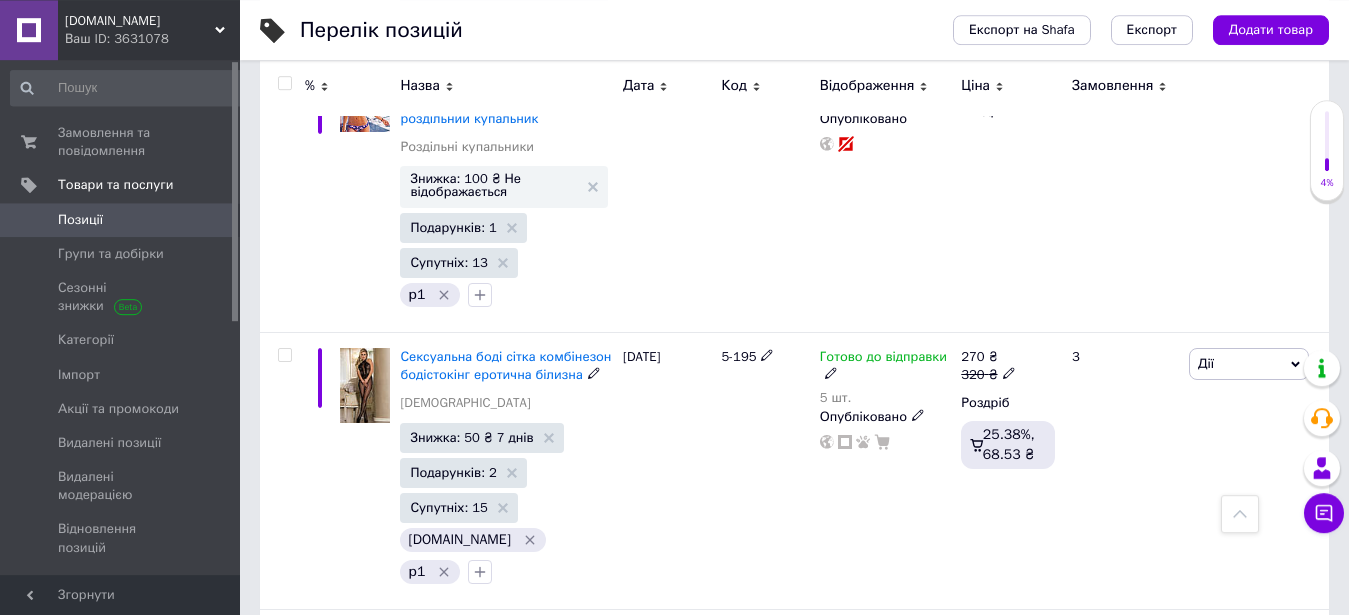 scroll, scrollTop: 3264, scrollLeft: 0, axis: vertical 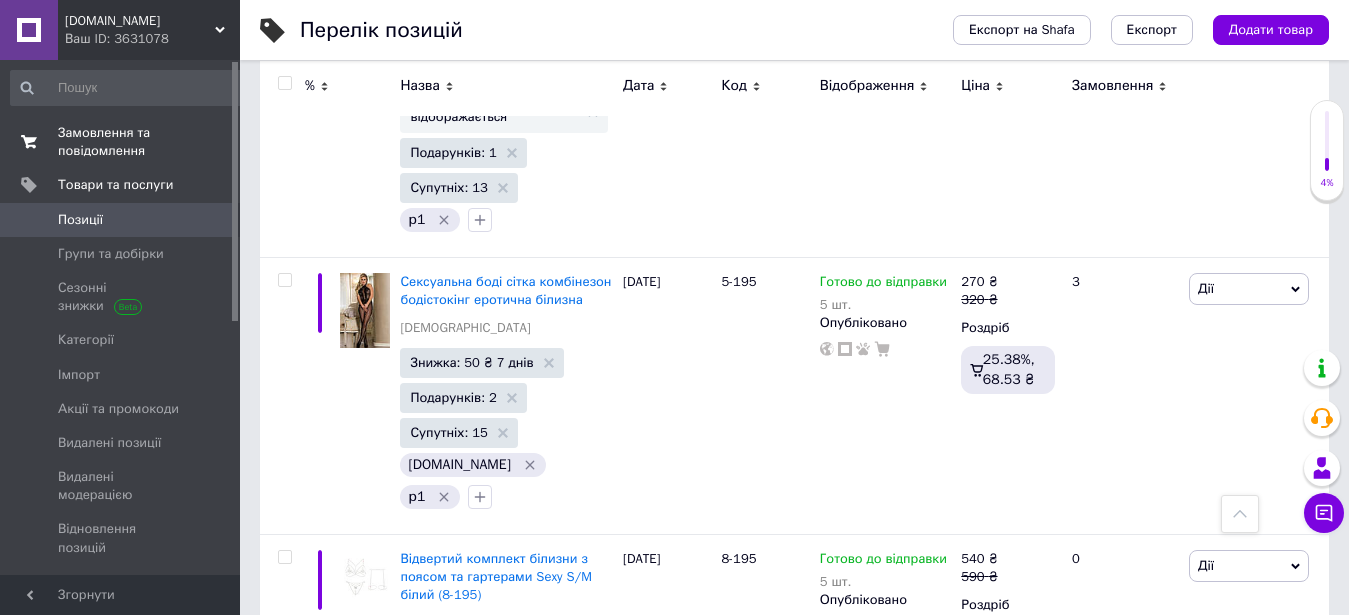 click on "Замовлення та повідомлення" at bounding box center [121, 142] 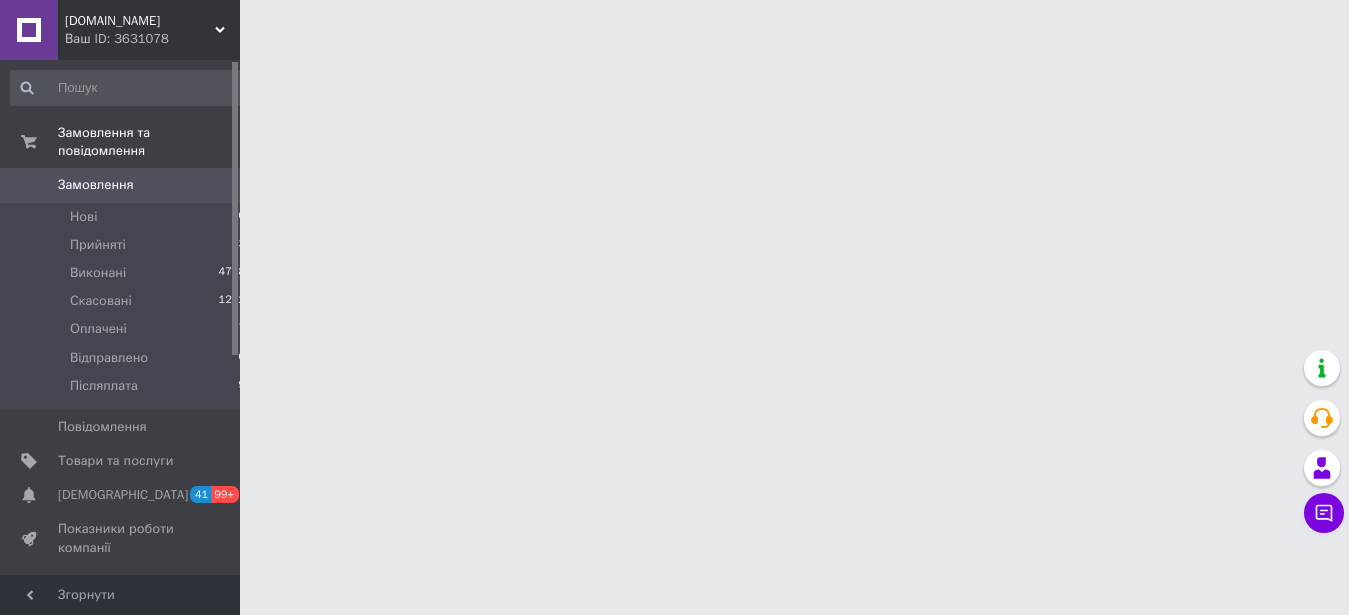 scroll, scrollTop: 0, scrollLeft: 0, axis: both 